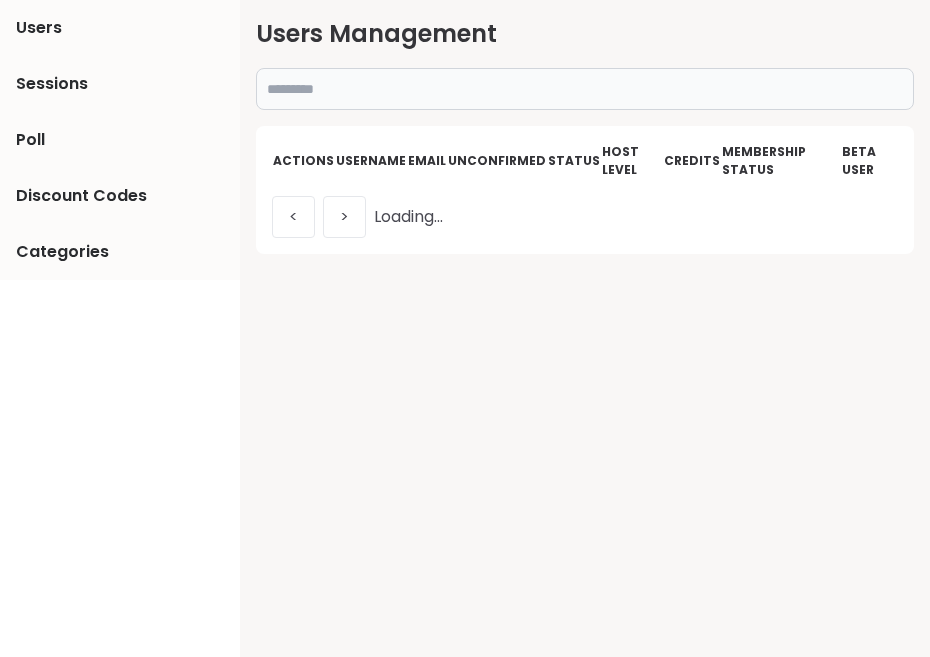 scroll, scrollTop: 0, scrollLeft: 0, axis: both 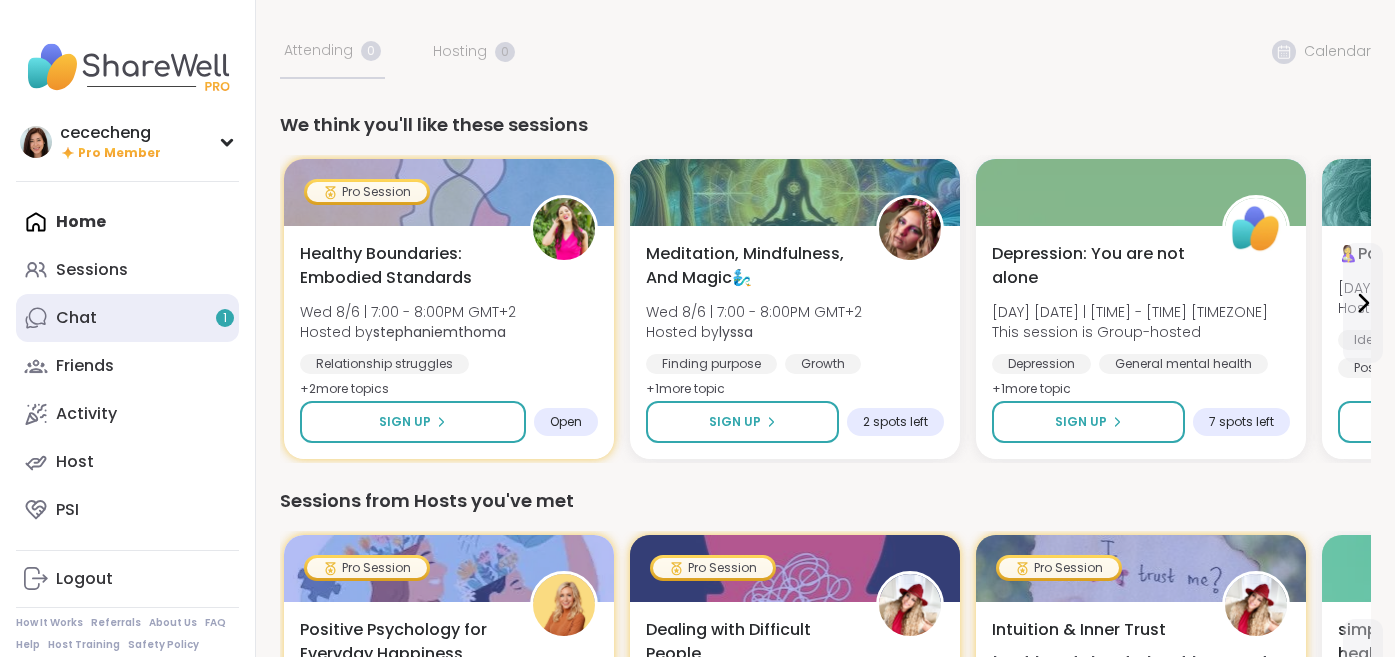 click on "Chat 1" at bounding box center (127, 318) 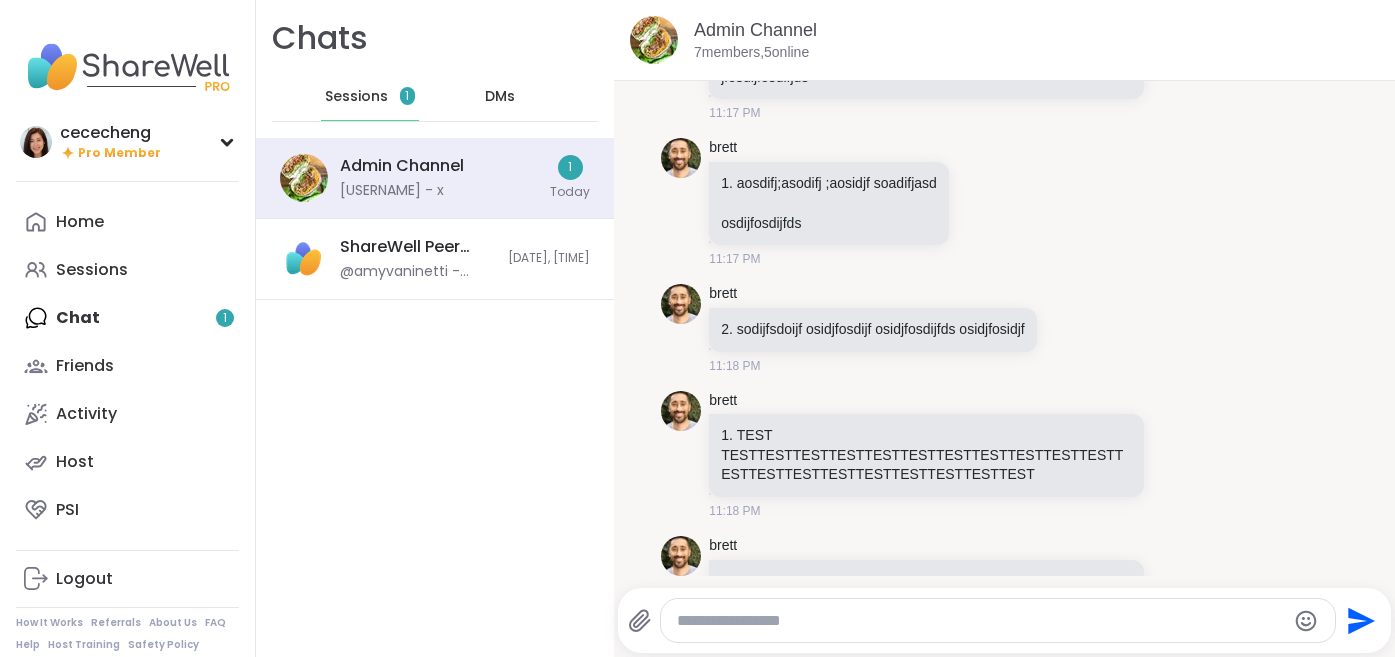 scroll, scrollTop: 16374, scrollLeft: 0, axis: vertical 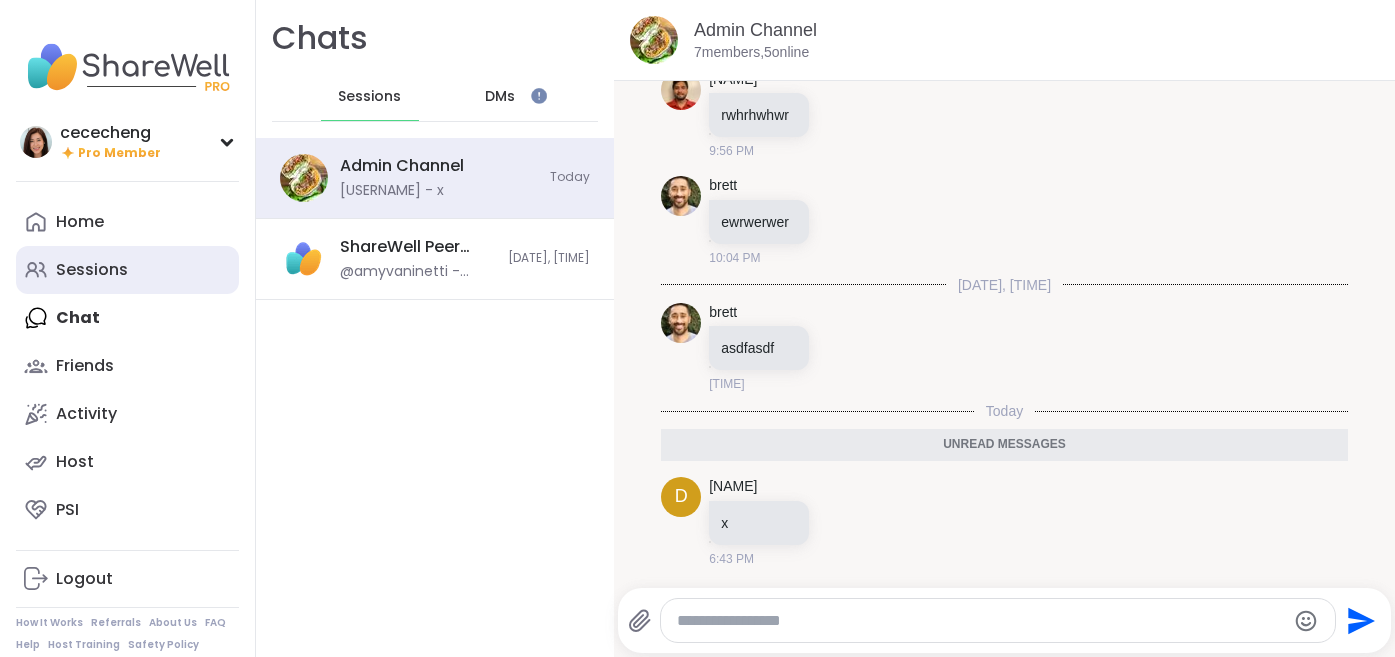click on "Sessions" at bounding box center (127, 270) 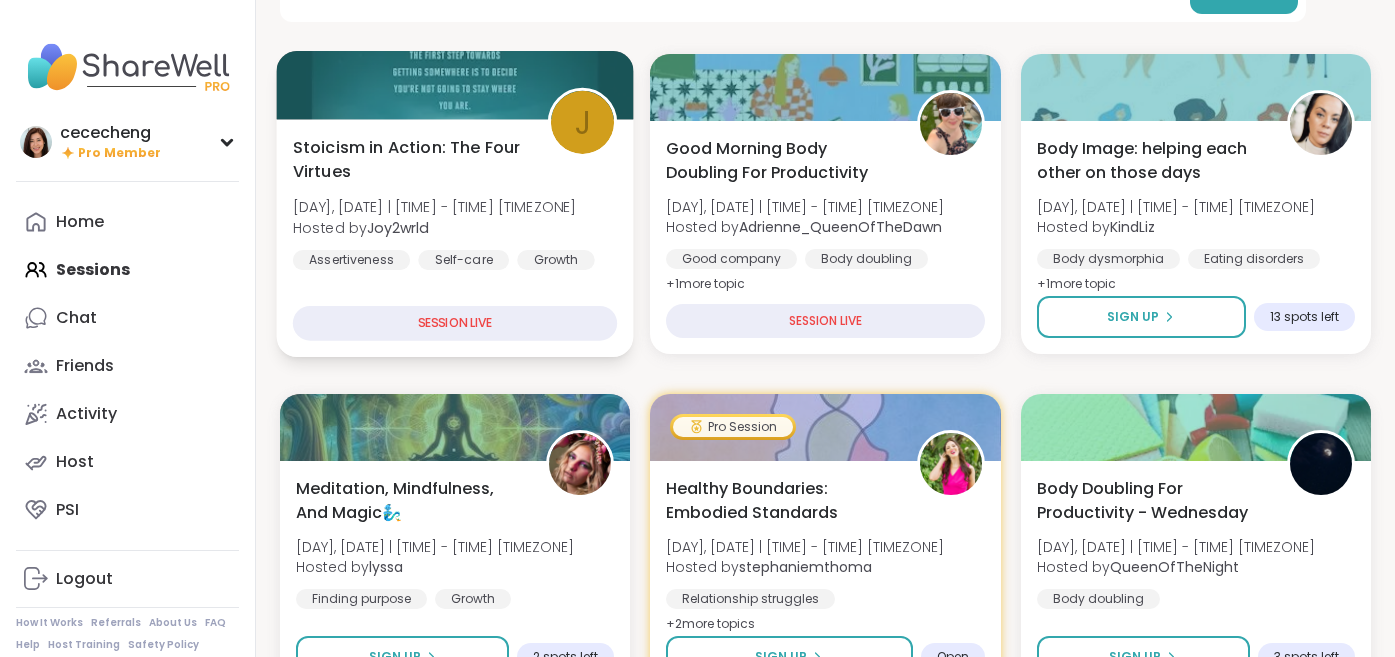 scroll, scrollTop: 451, scrollLeft: 0, axis: vertical 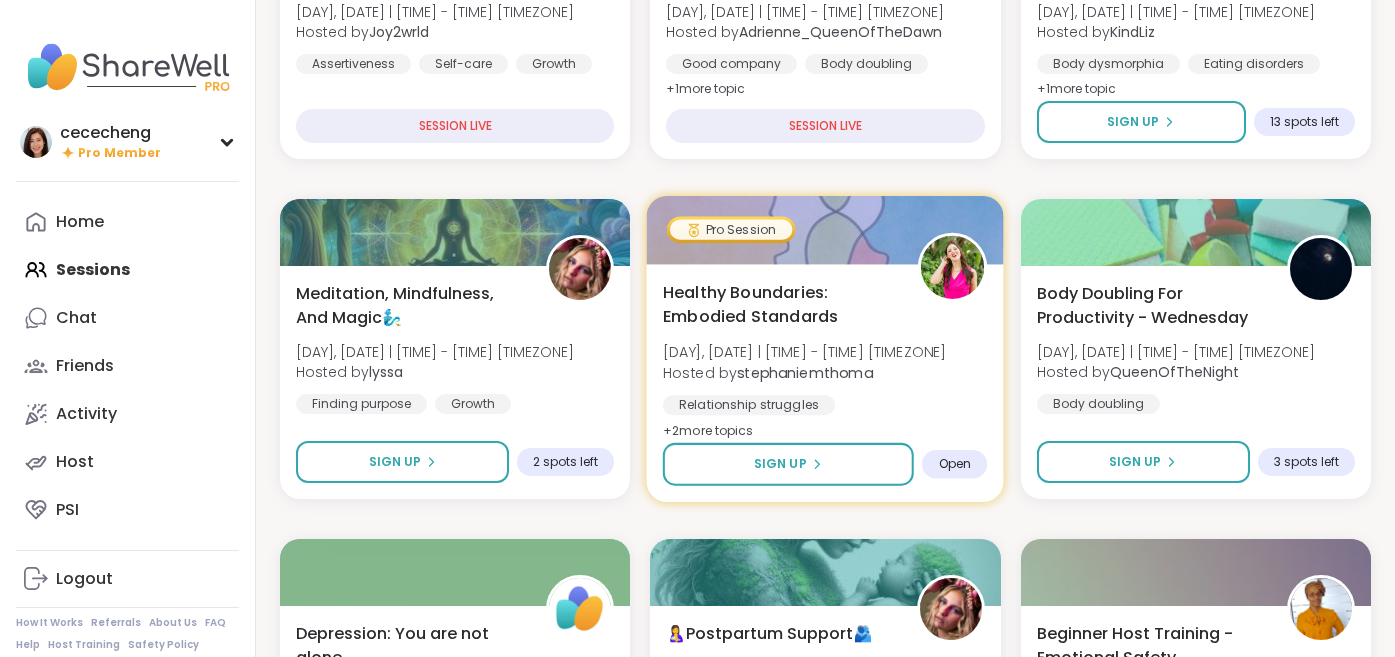 click on "Healthy Boundaries: Embodied Standards" at bounding box center [779, 304] 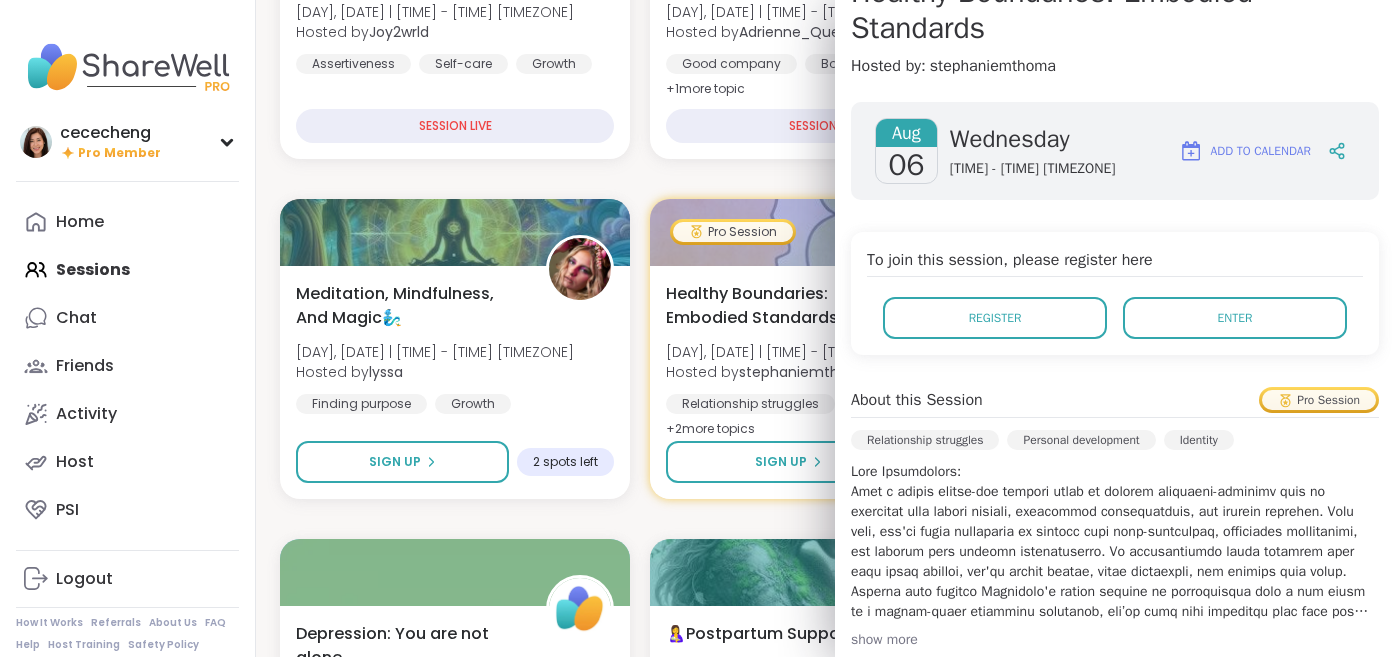 scroll, scrollTop: 0, scrollLeft: 0, axis: both 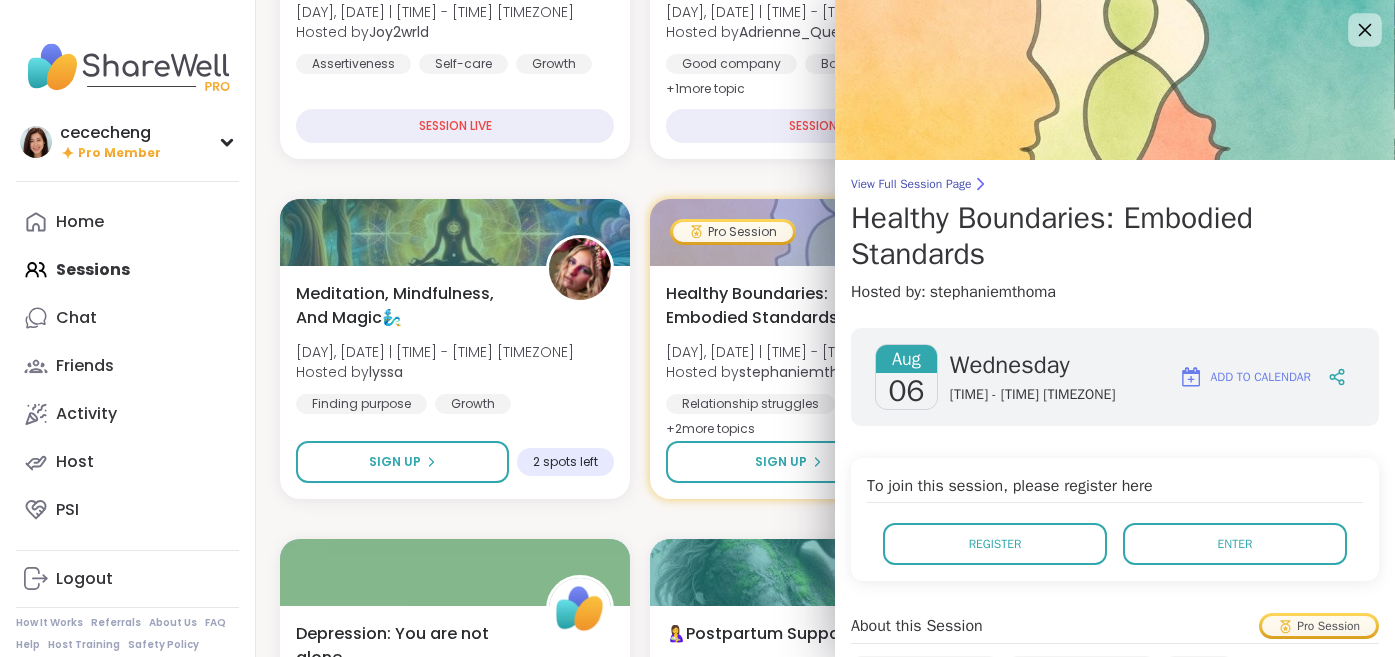 click 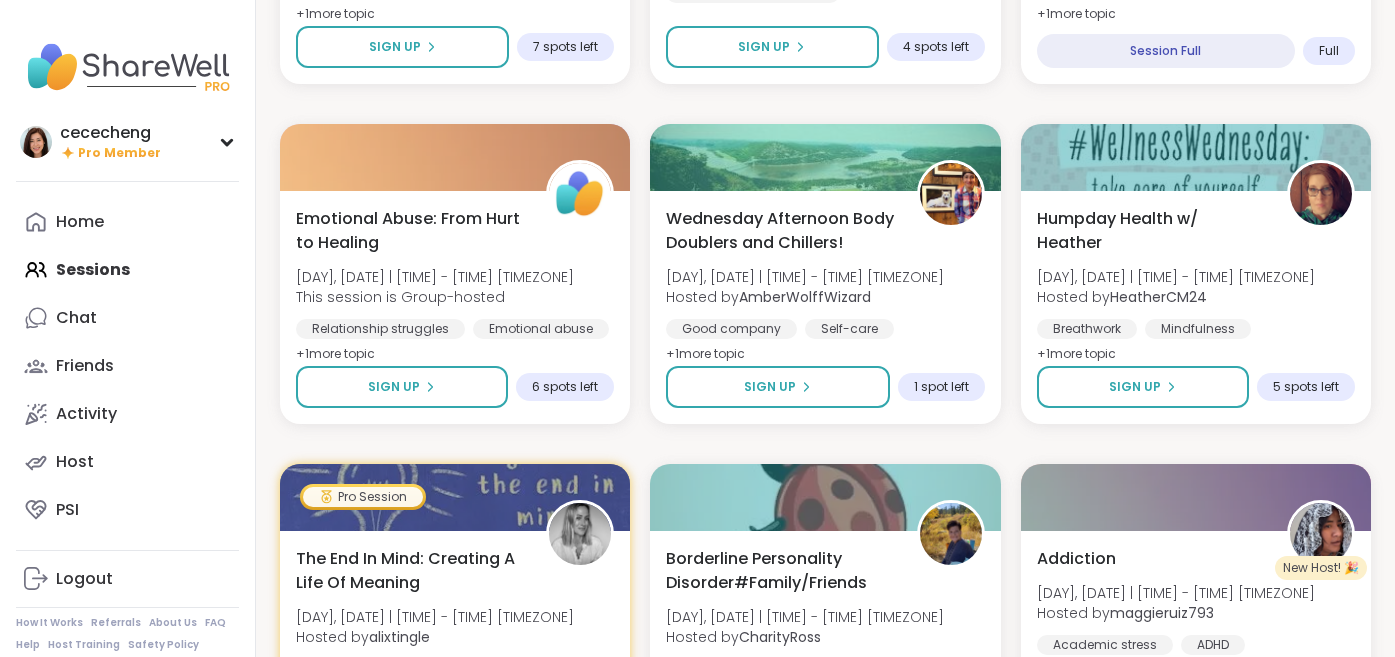 scroll, scrollTop: 1336, scrollLeft: 0, axis: vertical 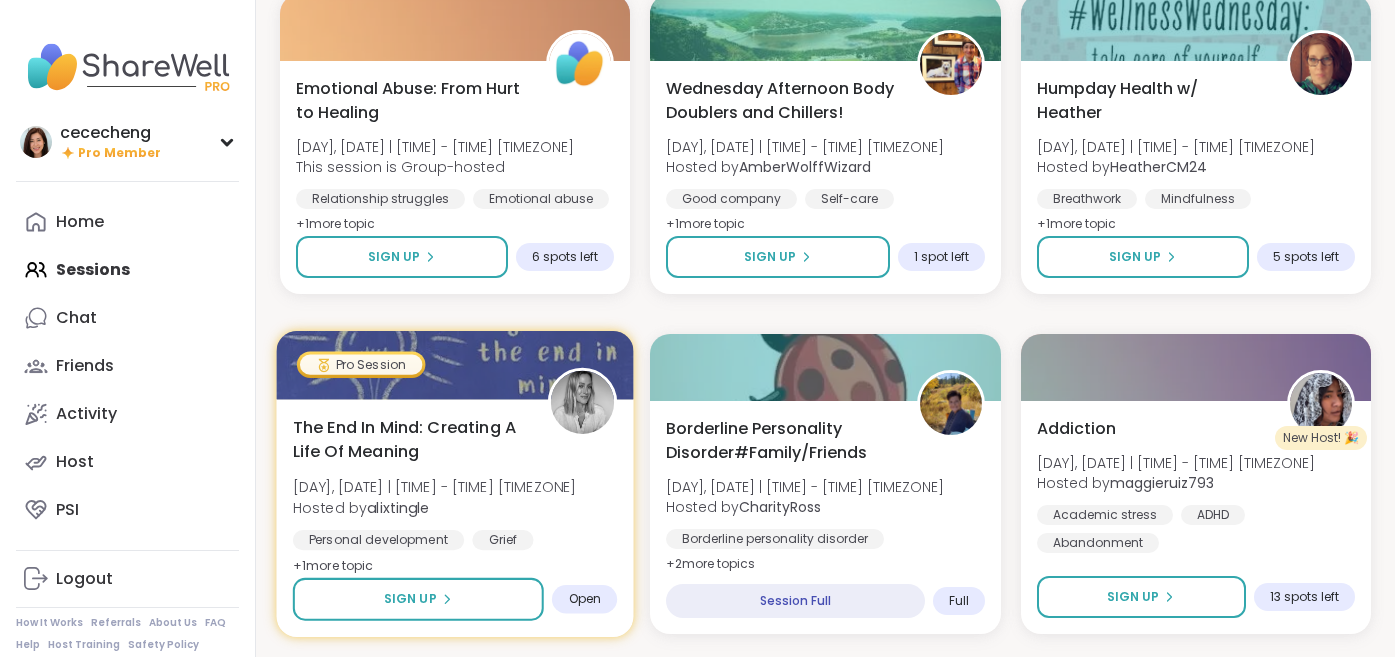 click on "The End In Mind: Creating A Life Of Meaning [DAY], [DATE] | [TIME] - [TIME] [TIMEZONE] Hosted by [USERNAME] Personal development Grief Mindfulness + 1  more topic" at bounding box center [455, 496] 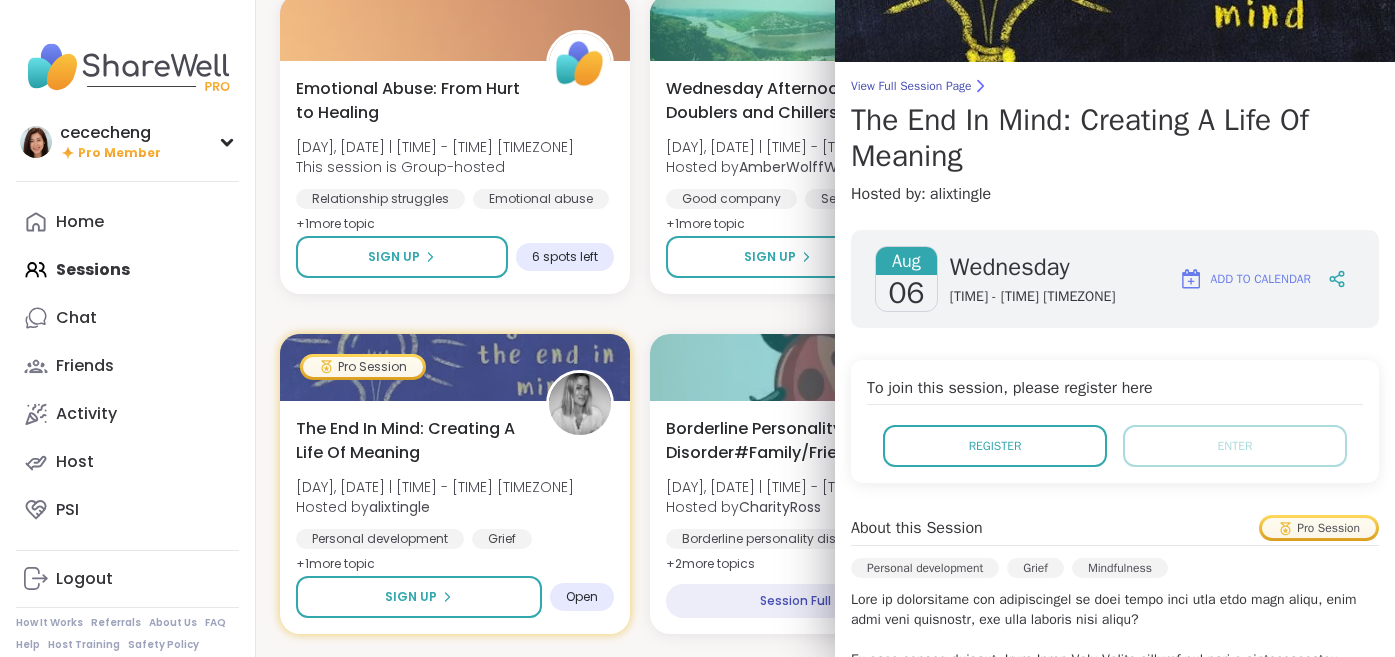 scroll, scrollTop: 0, scrollLeft: 0, axis: both 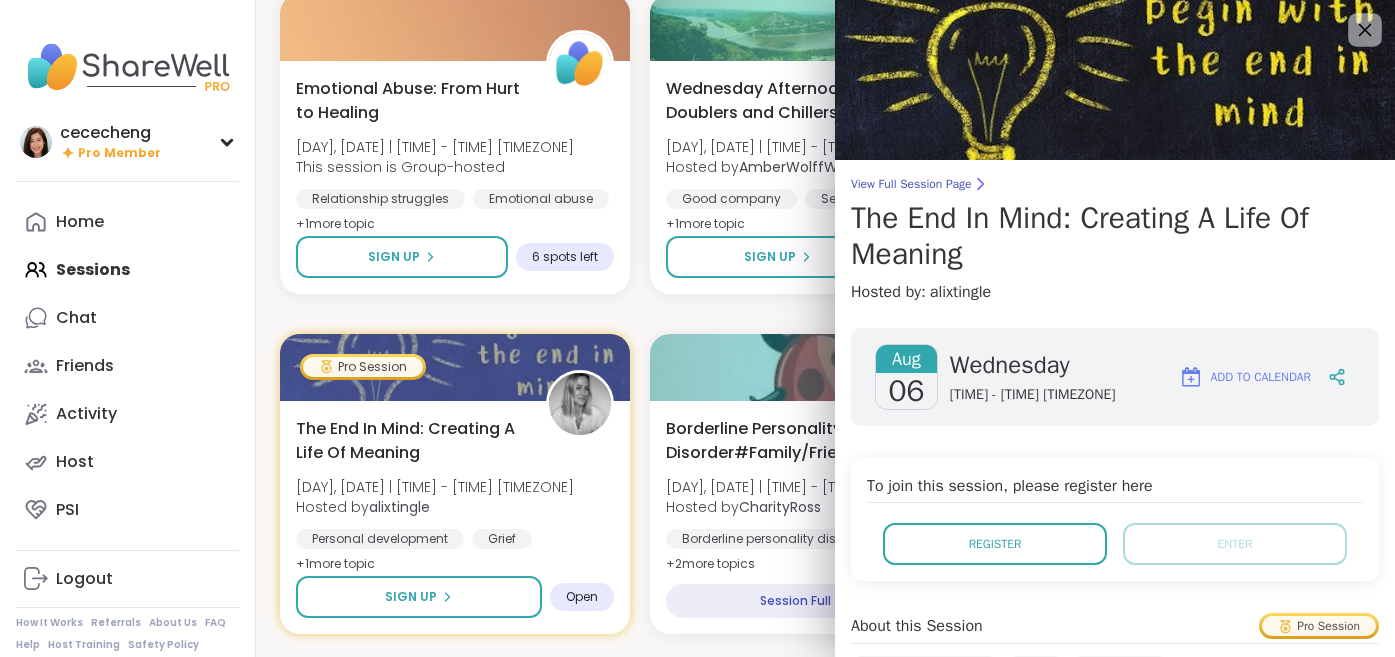 click 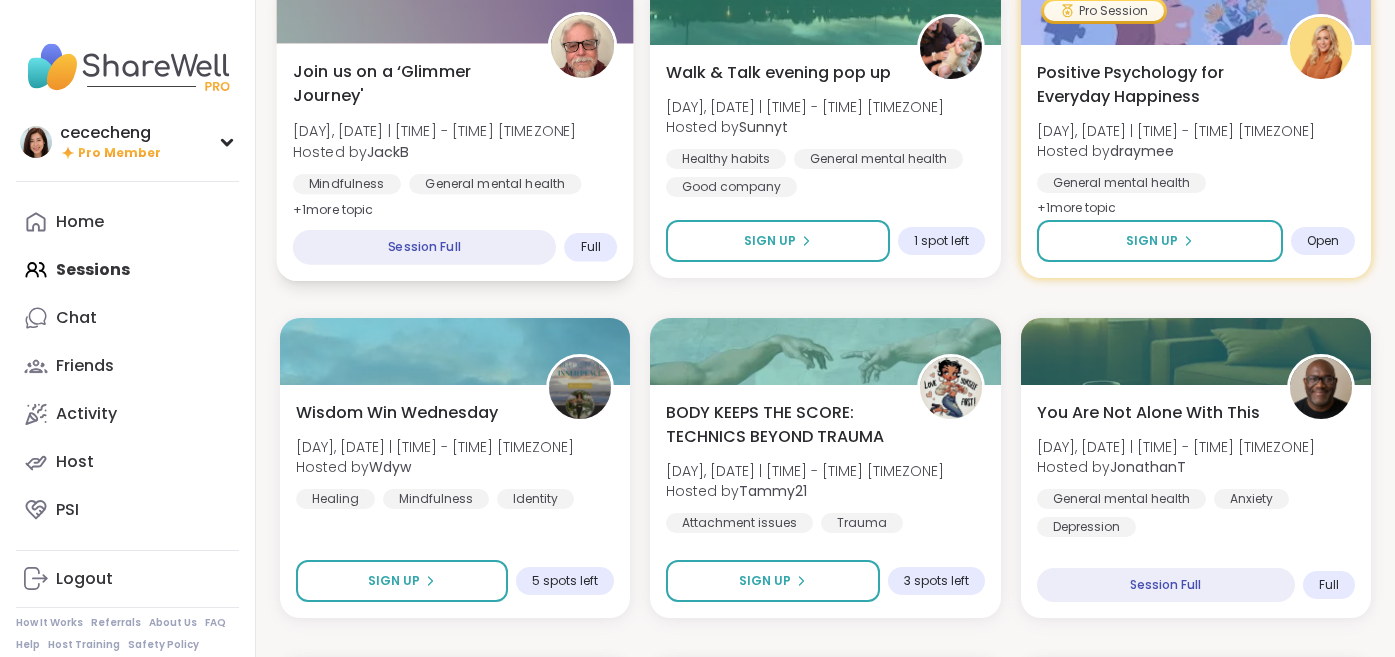 scroll, scrollTop: 1854, scrollLeft: 0, axis: vertical 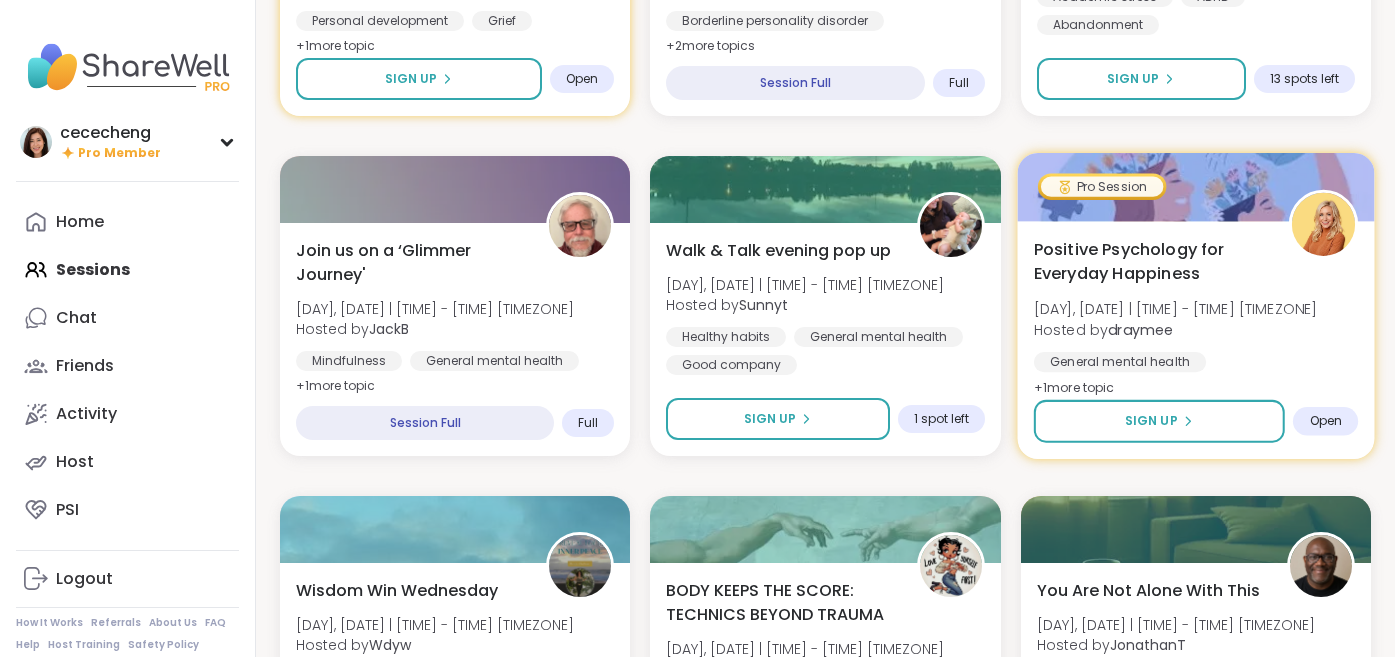 click on "Positive Psychology for Everyday Happiness" at bounding box center (1149, 261) 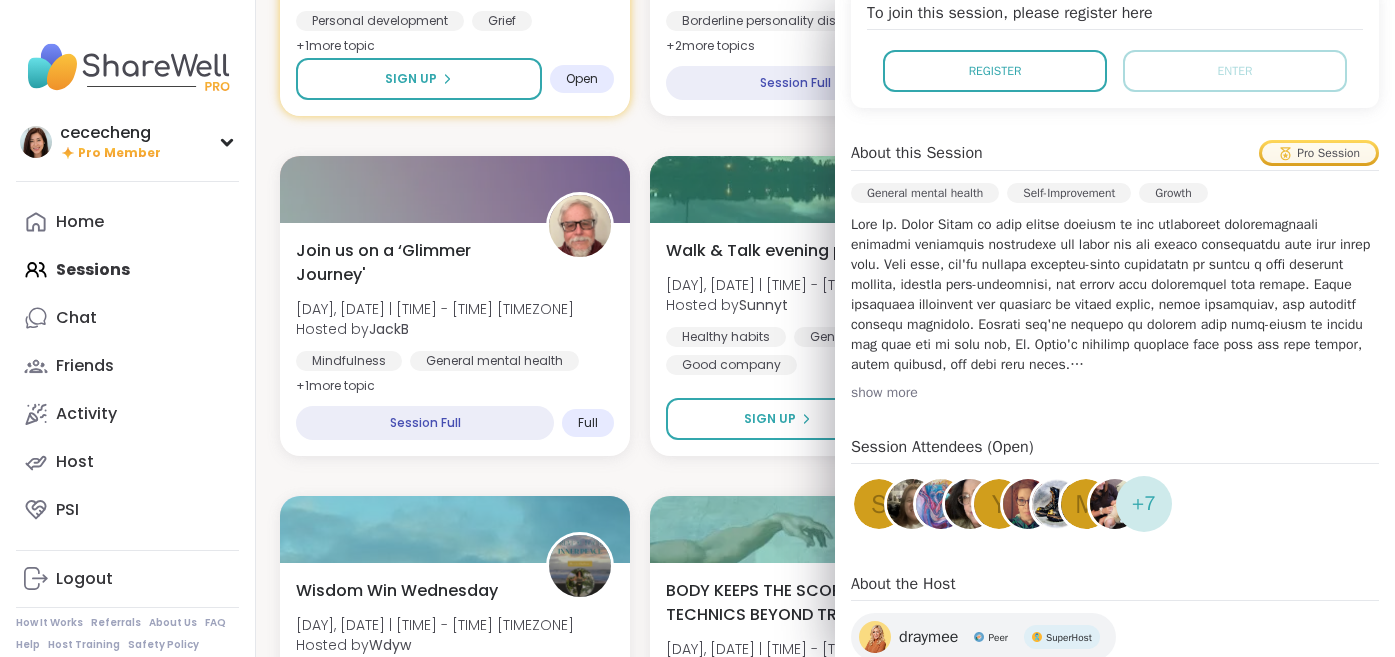 scroll, scrollTop: 0, scrollLeft: 0, axis: both 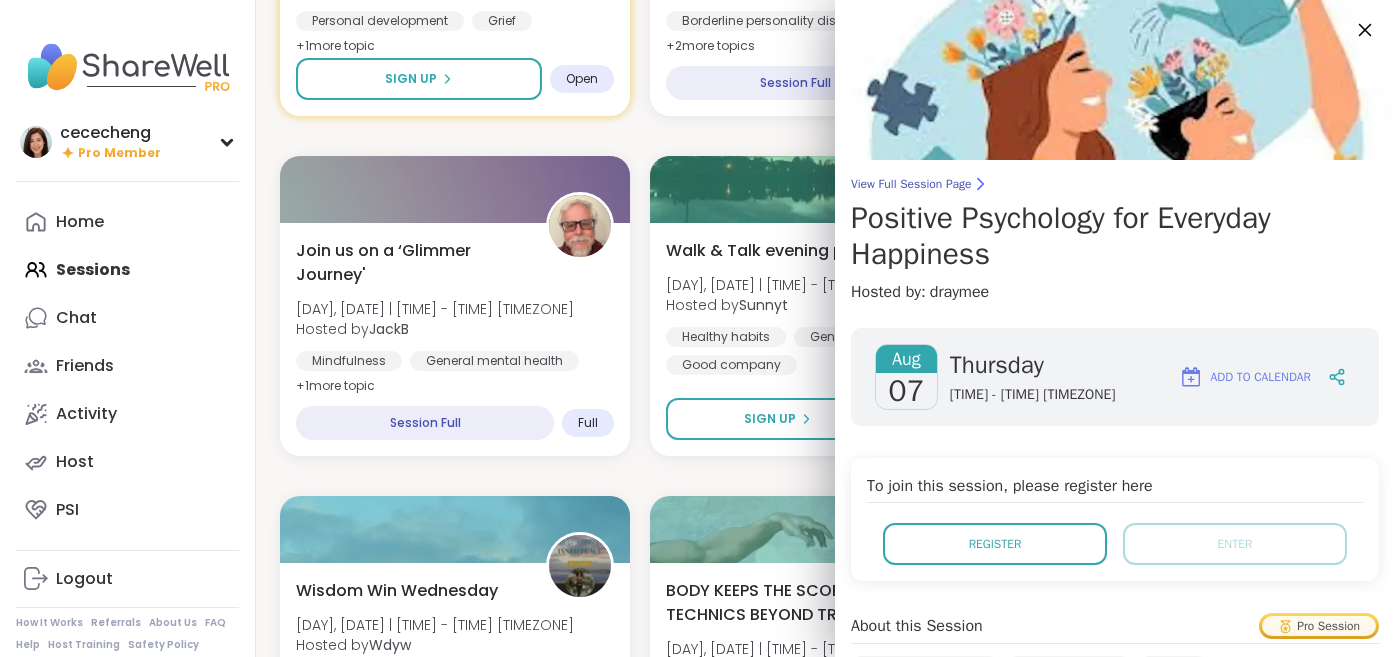click 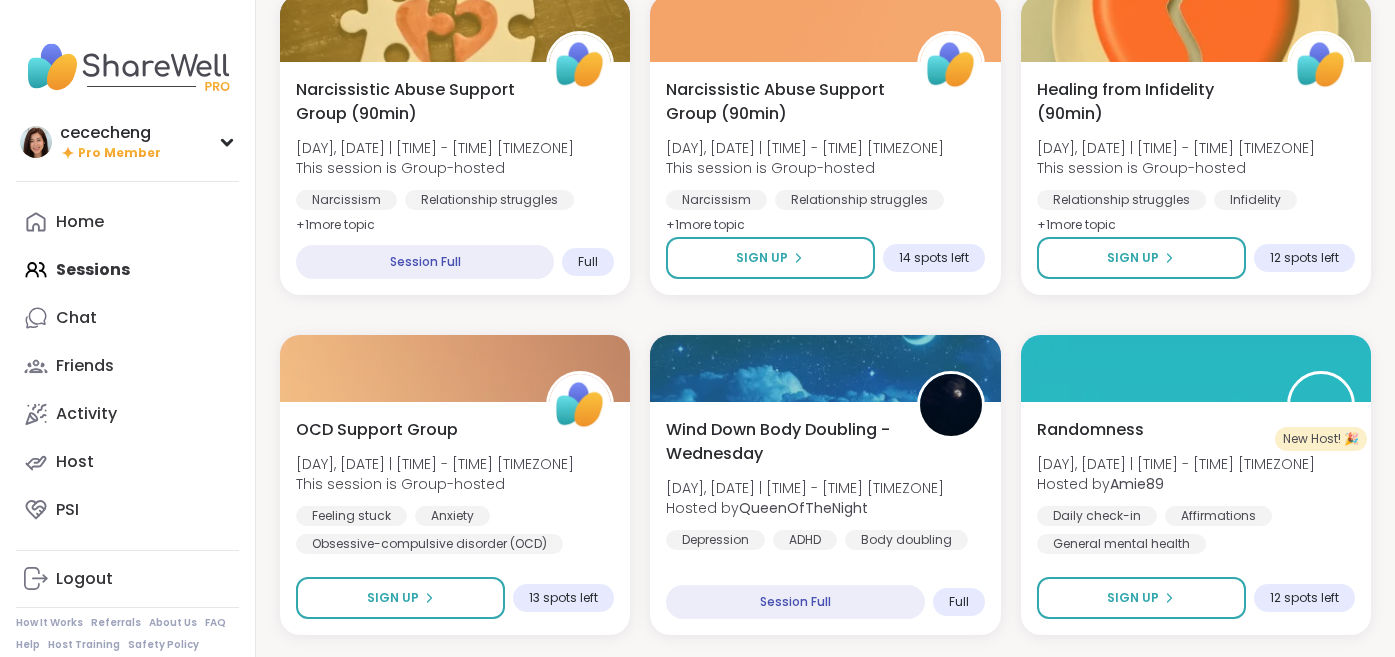 scroll, scrollTop: 2876, scrollLeft: 0, axis: vertical 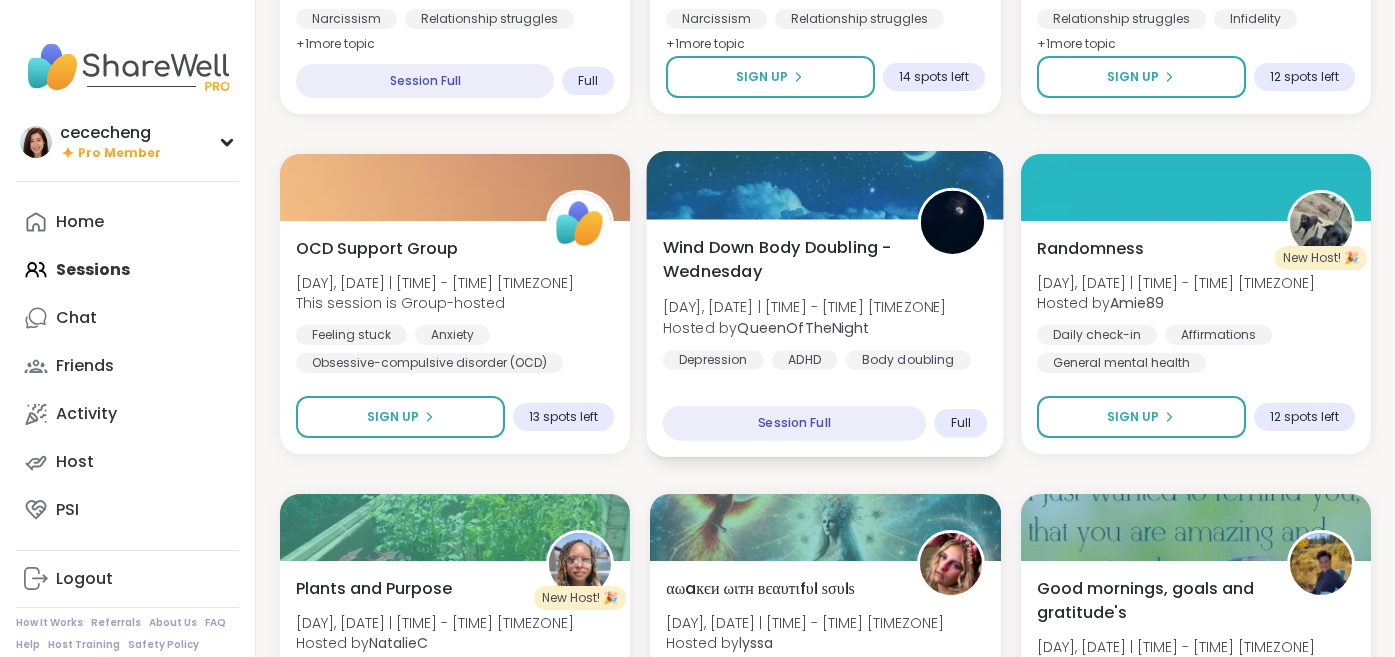 click on "Wind Down Body Doubling - Wednesday [DAY], [DATE] | [TIME] - [TIME] [TIMEZONE] Hosted by [USERNAME] Depression ADHD Body doubling" at bounding box center [825, 302] 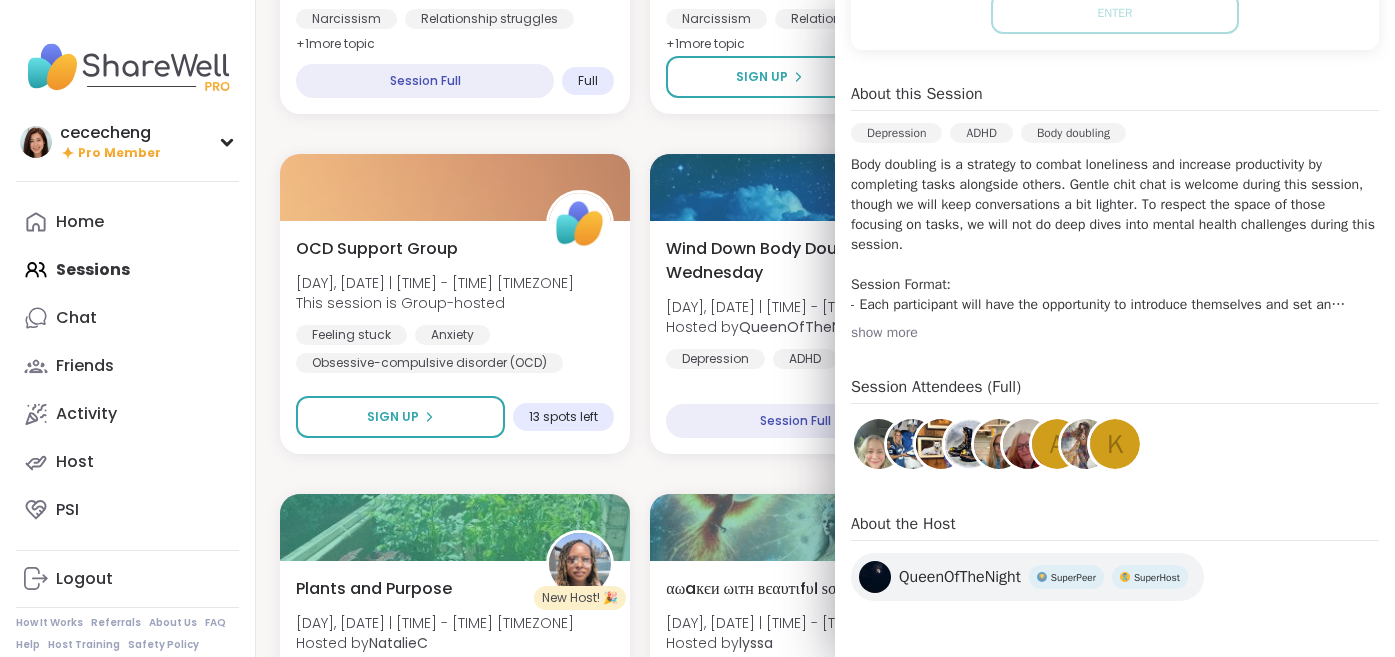 scroll, scrollTop: 0, scrollLeft: 0, axis: both 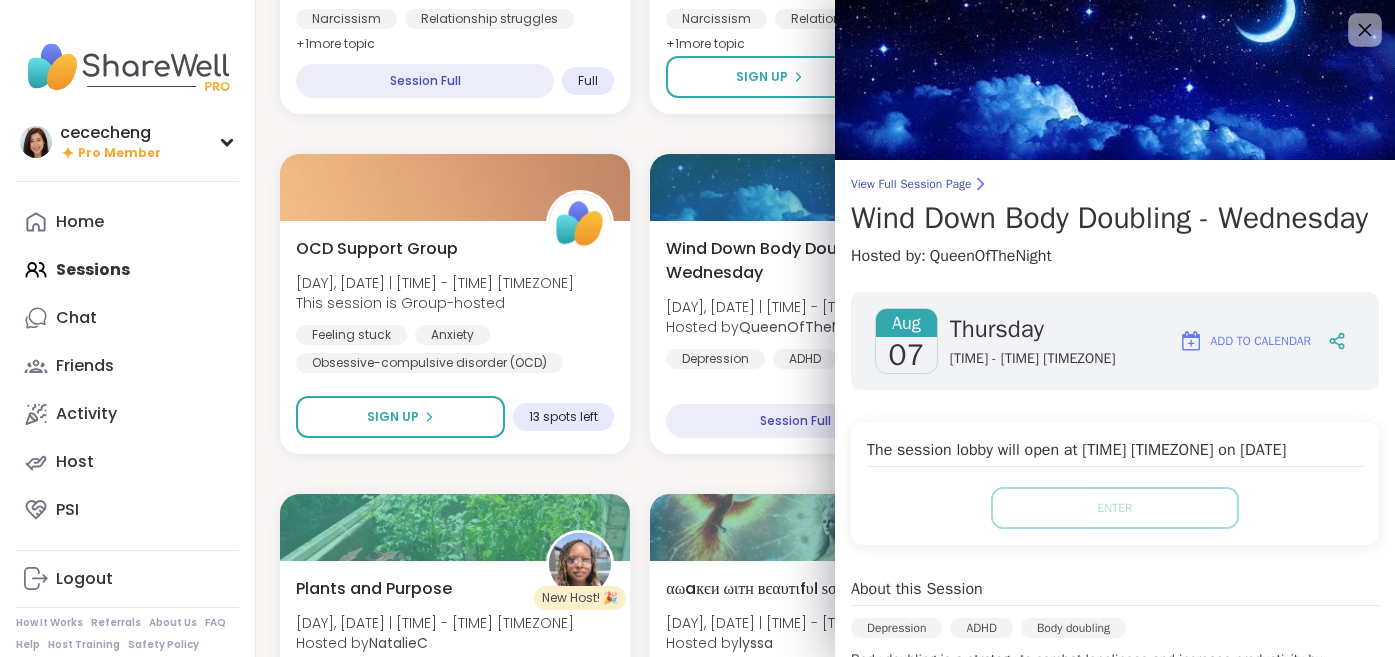 click 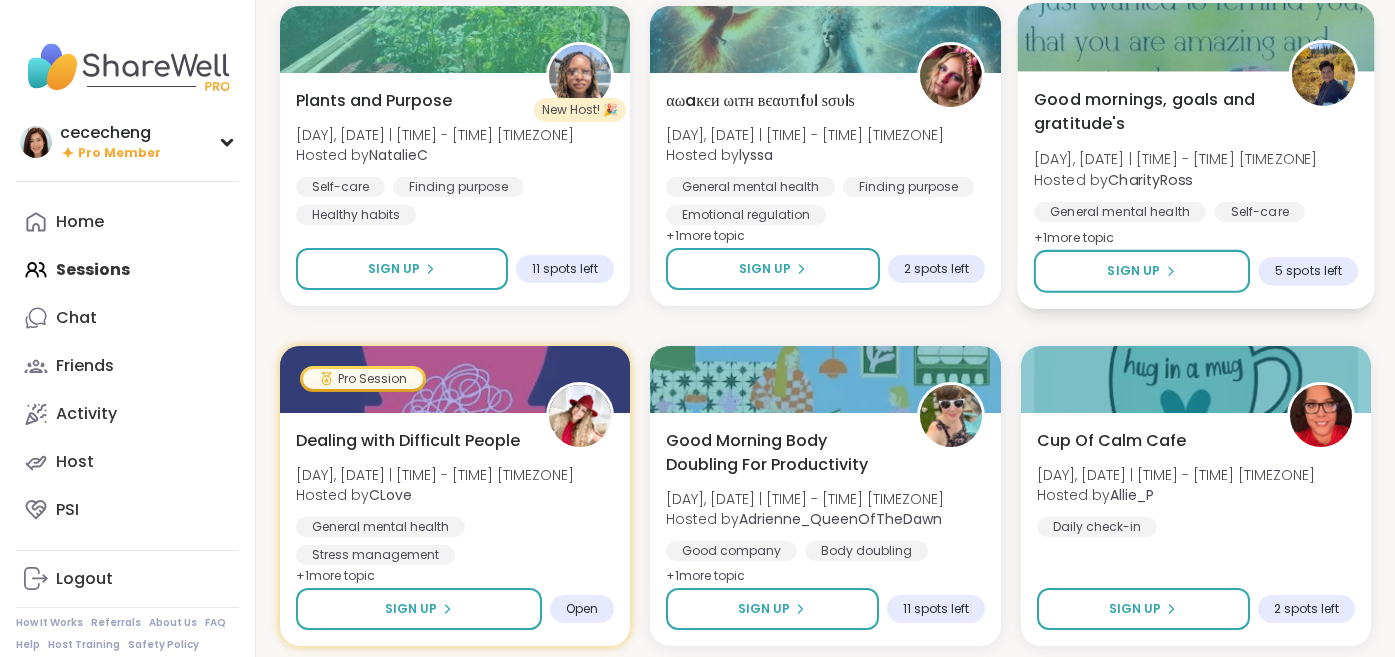 scroll, scrollTop: 3521, scrollLeft: 0, axis: vertical 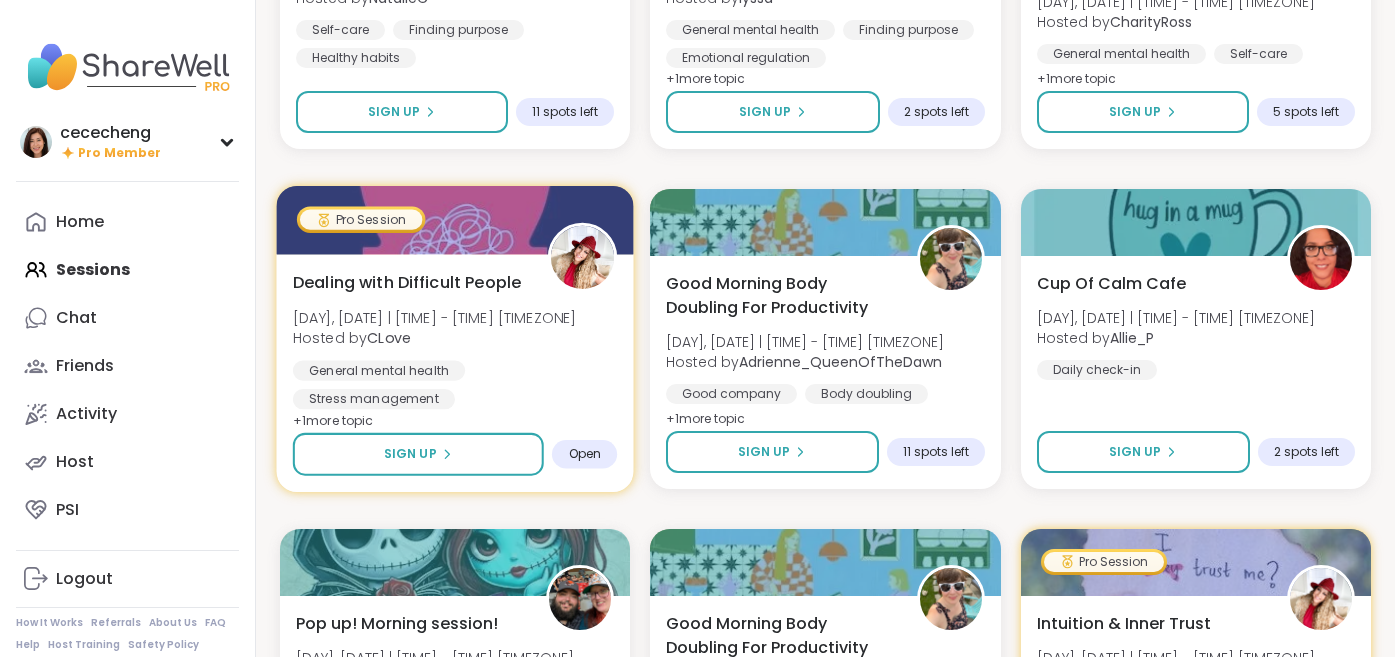 click on "General mental health Stress management Relationship struggles" at bounding box center (455, 399) 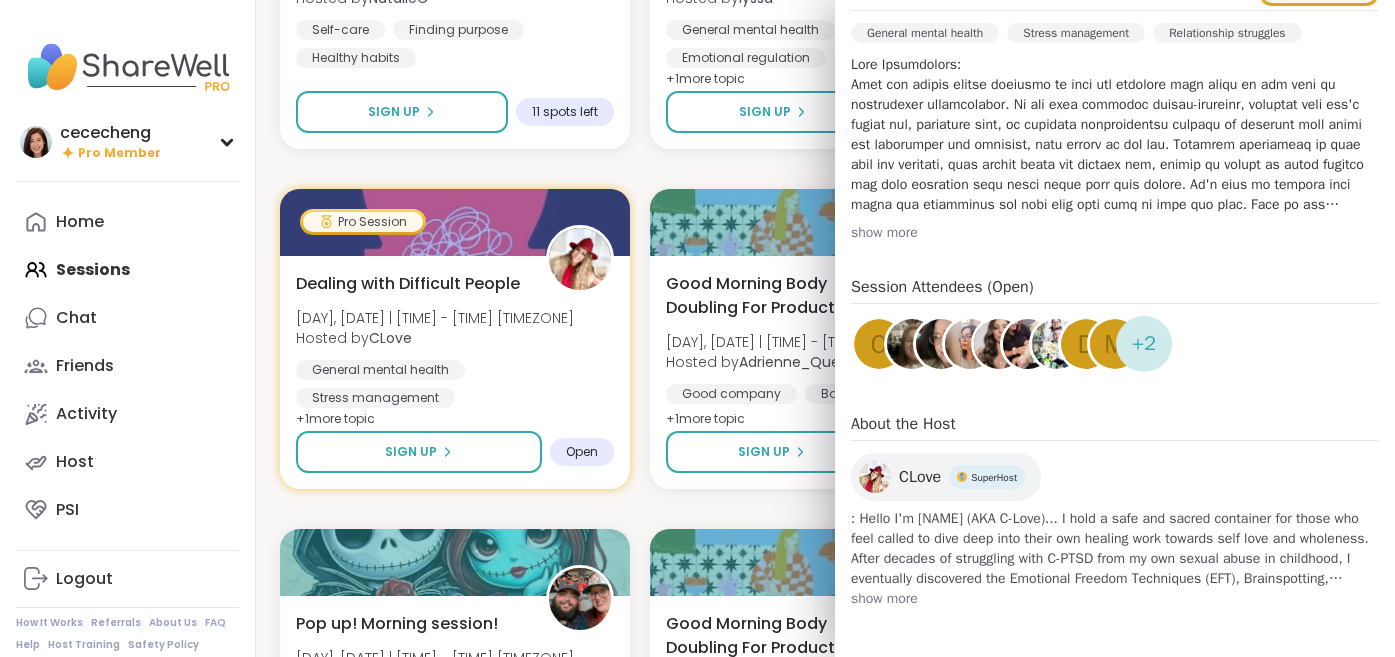 scroll, scrollTop: 0, scrollLeft: 0, axis: both 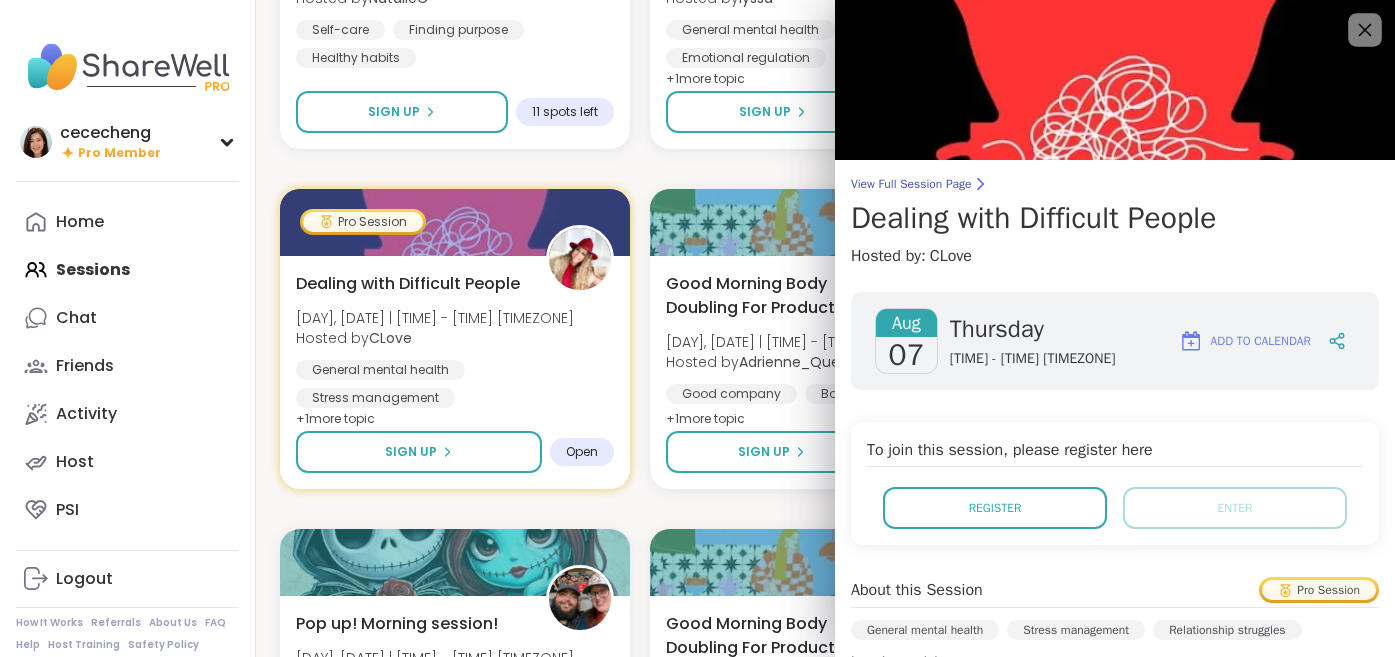 click 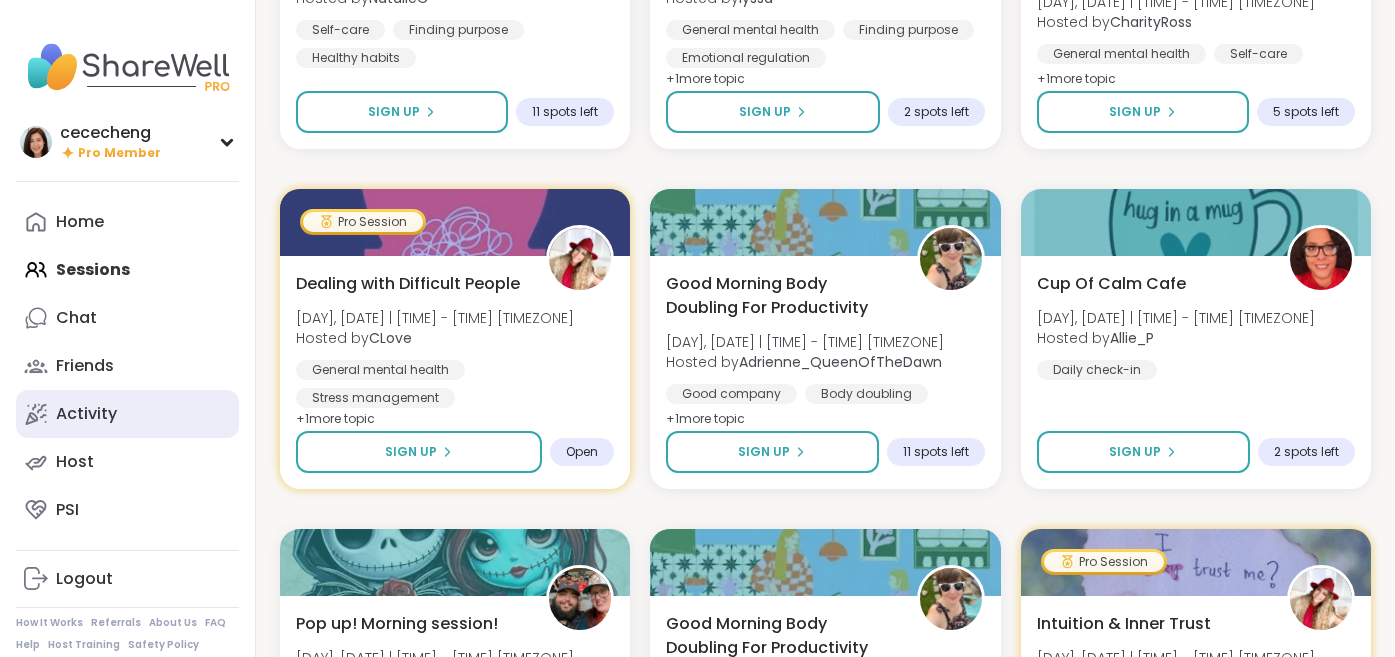 click on "Activity" at bounding box center [86, 414] 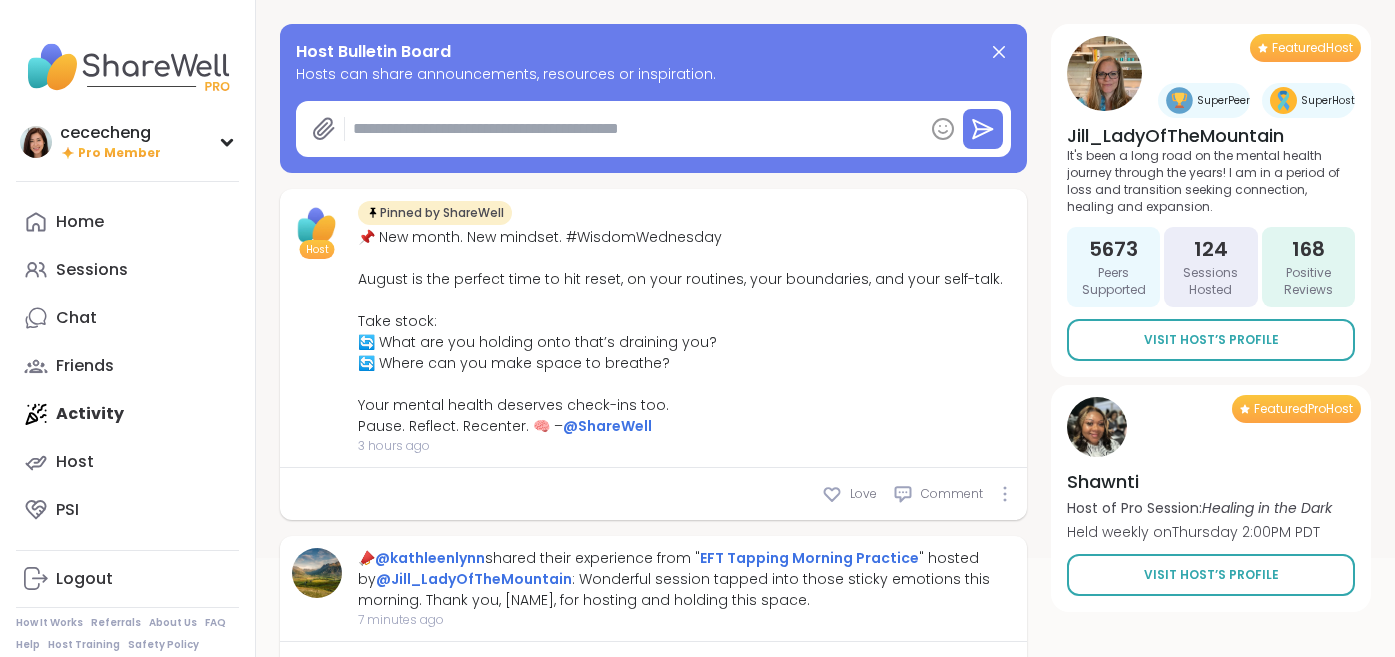 scroll, scrollTop: 345, scrollLeft: 0, axis: vertical 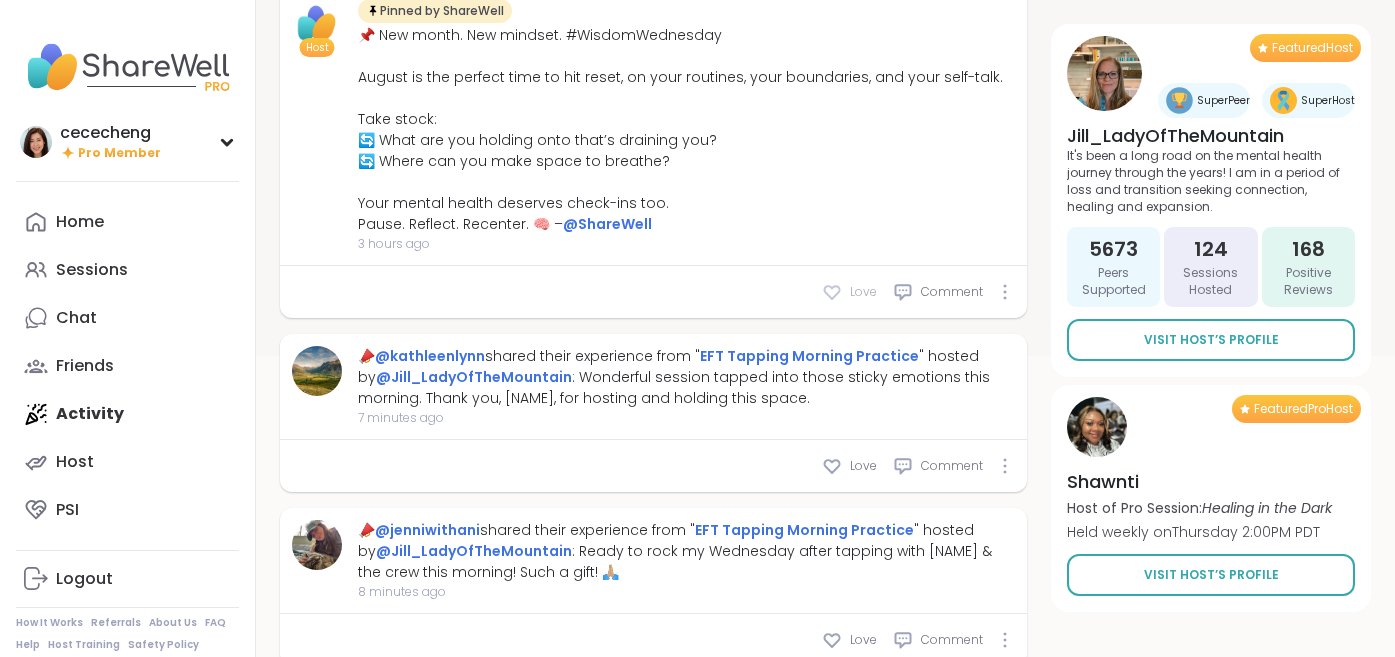 click 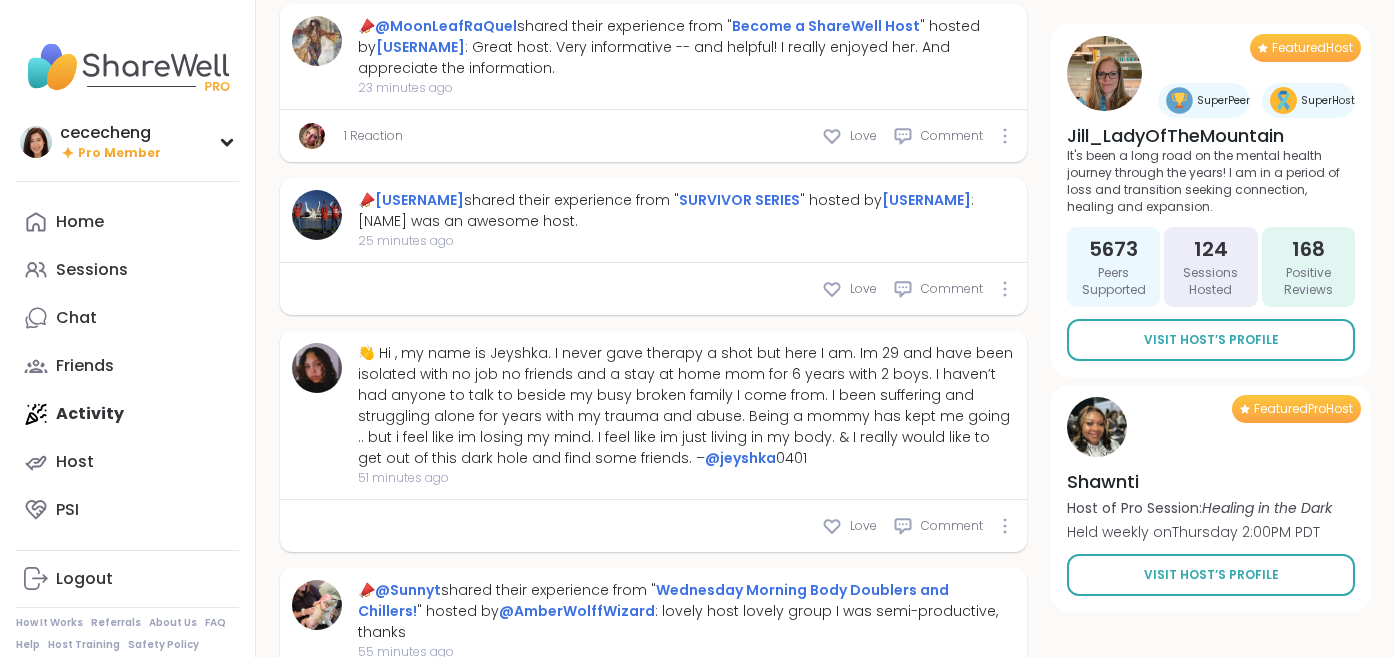 scroll, scrollTop: 1471, scrollLeft: 0, axis: vertical 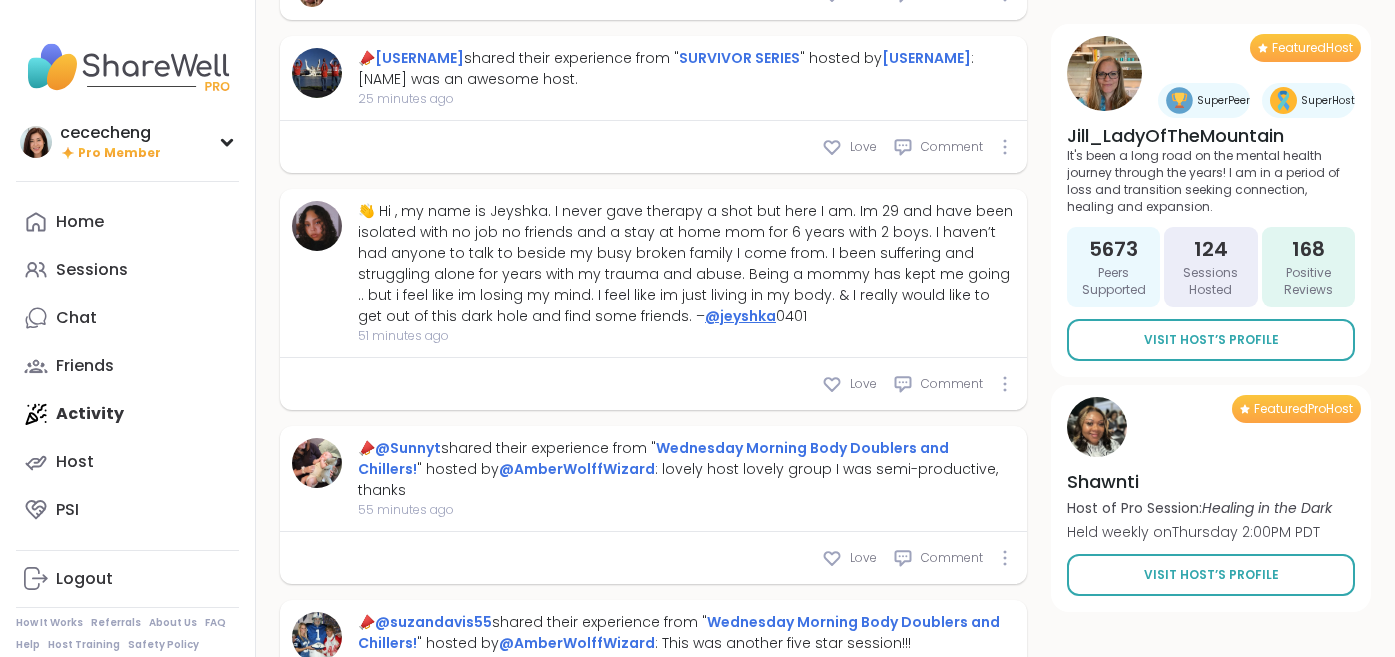 click on "@jeyshka" at bounding box center (740, 316) 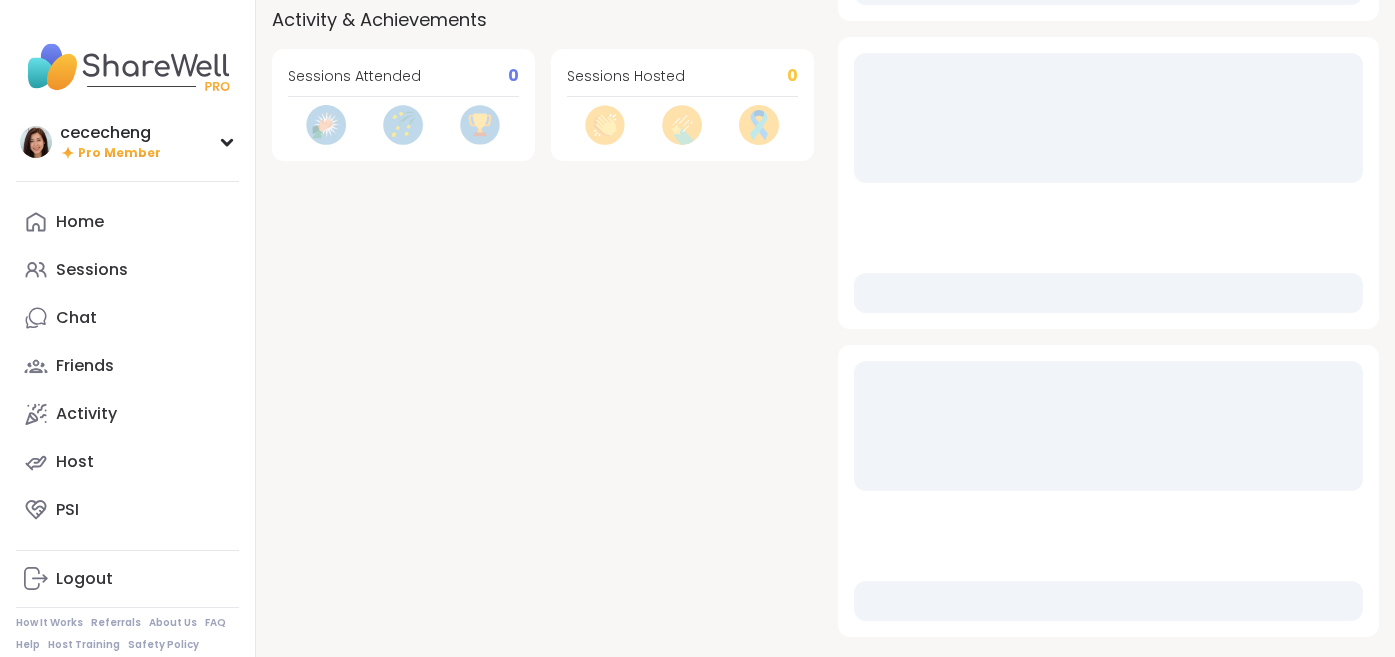 scroll, scrollTop: 0, scrollLeft: 0, axis: both 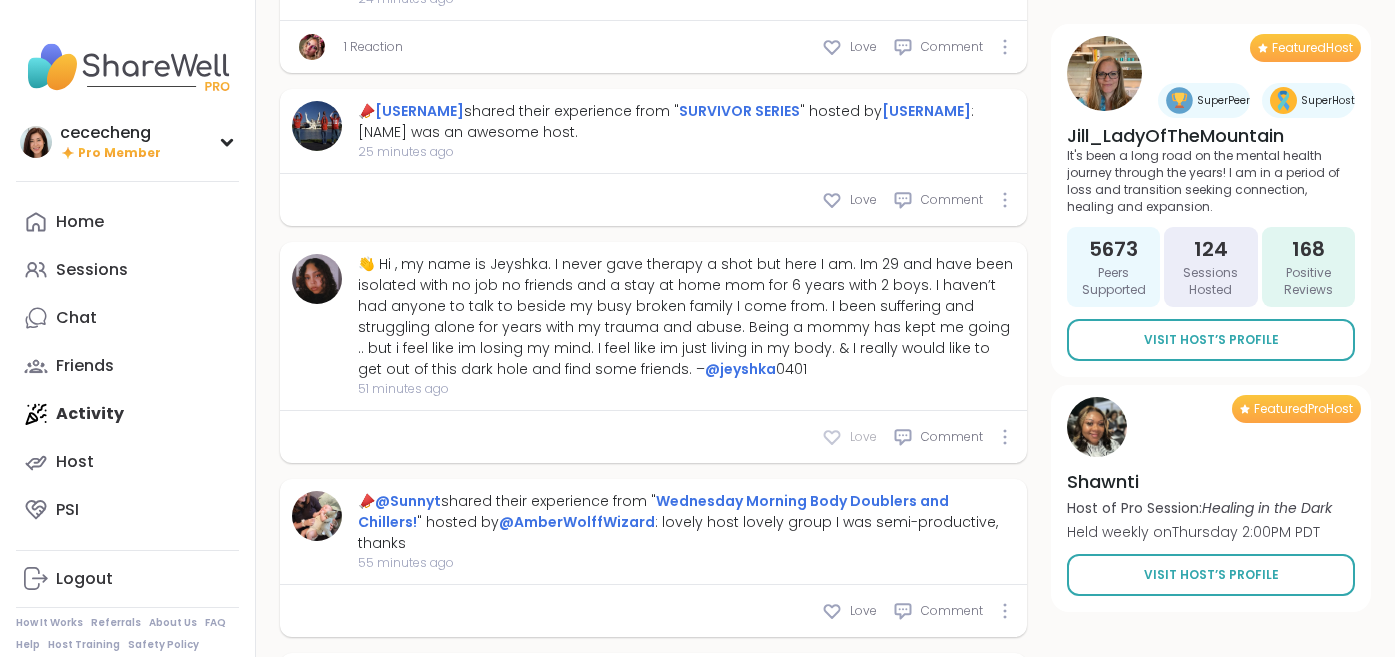 click 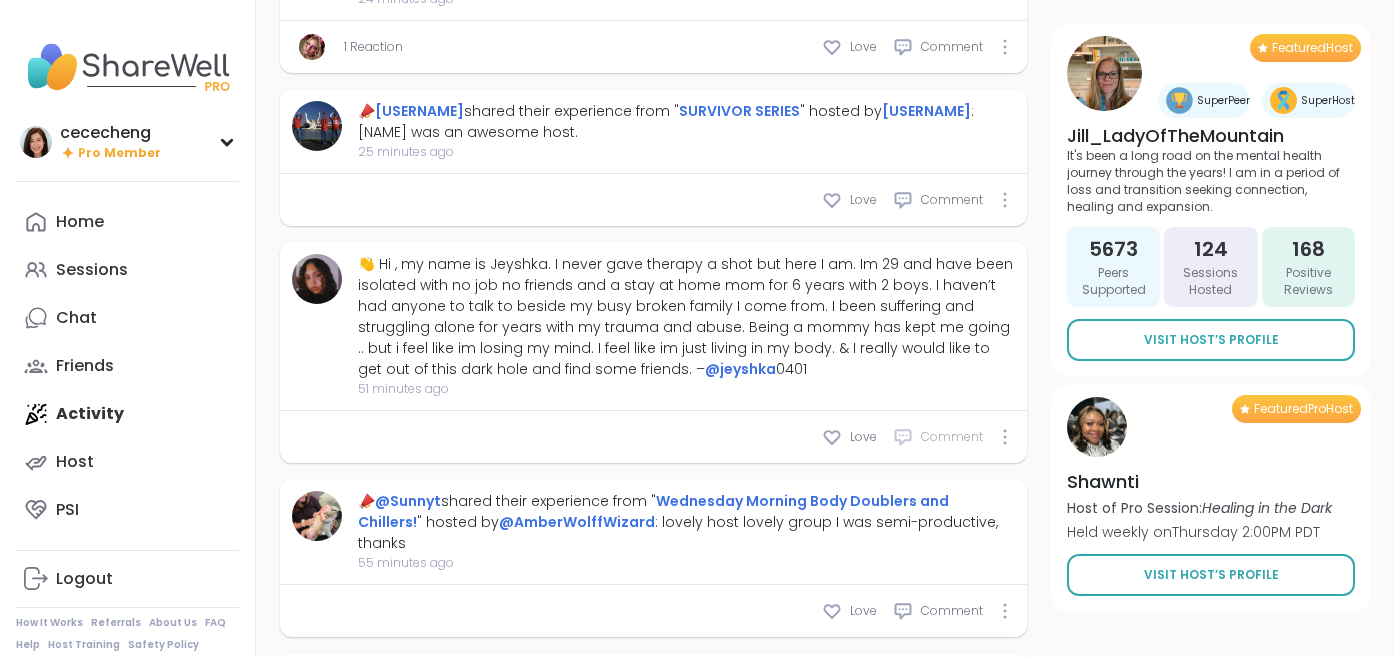 type on "*" 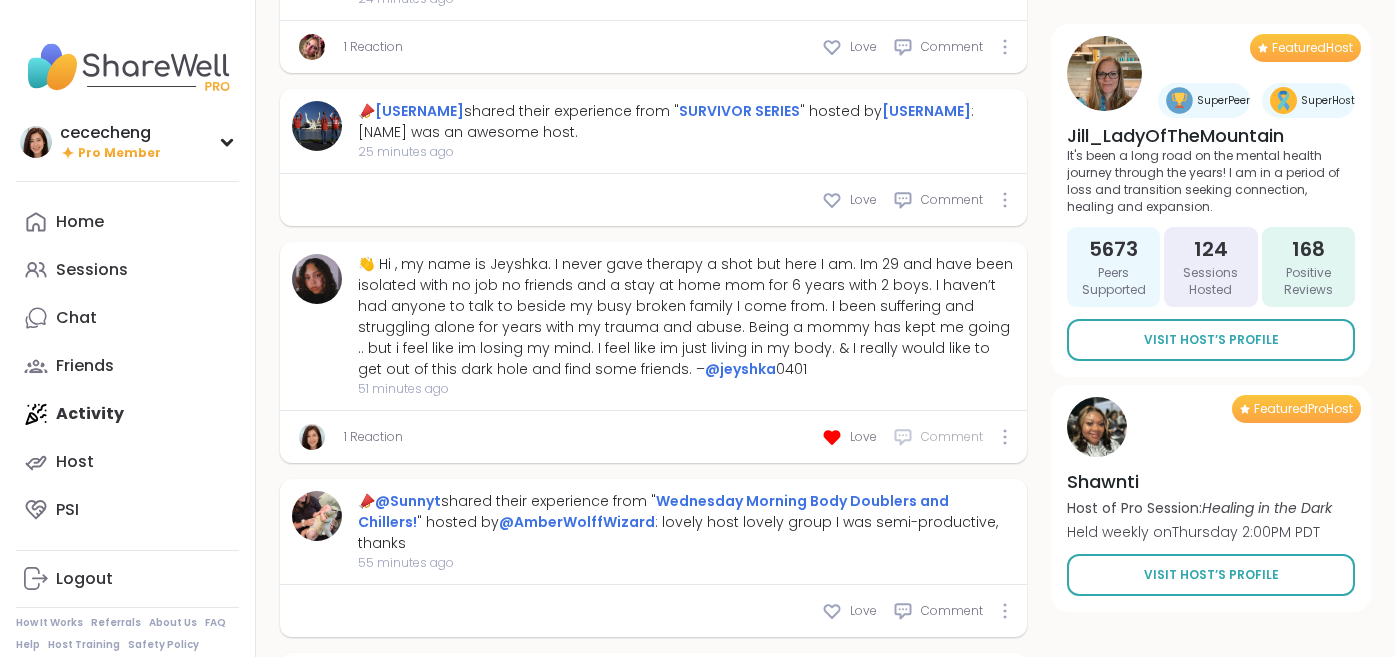 click on "Comment" at bounding box center [952, 437] 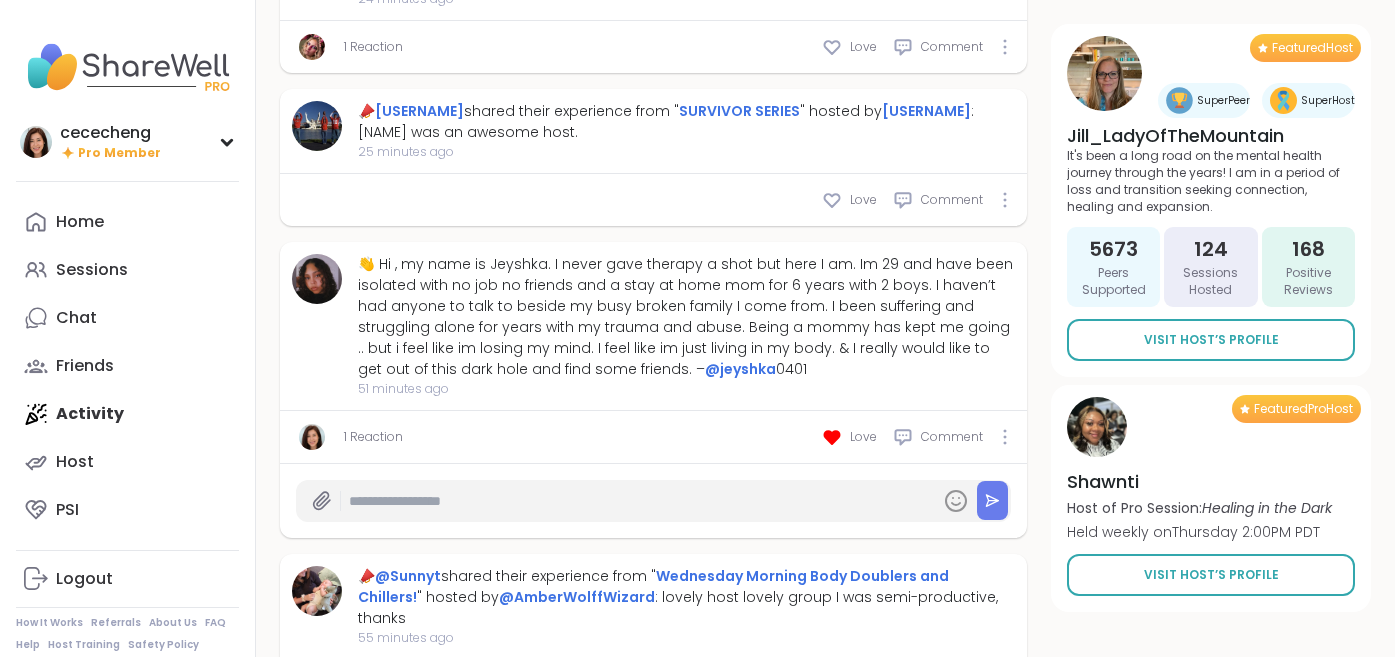 click at bounding box center [640, 501] 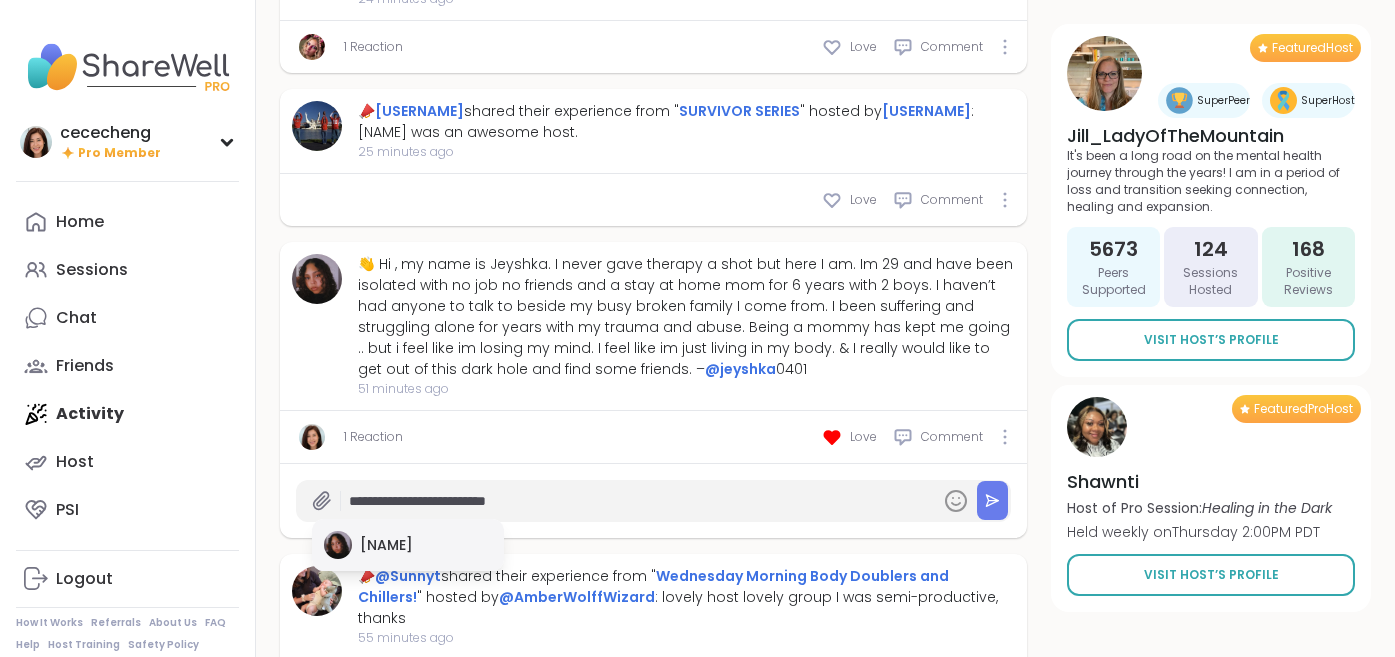 click on "[NAME]" at bounding box center [386, 545] 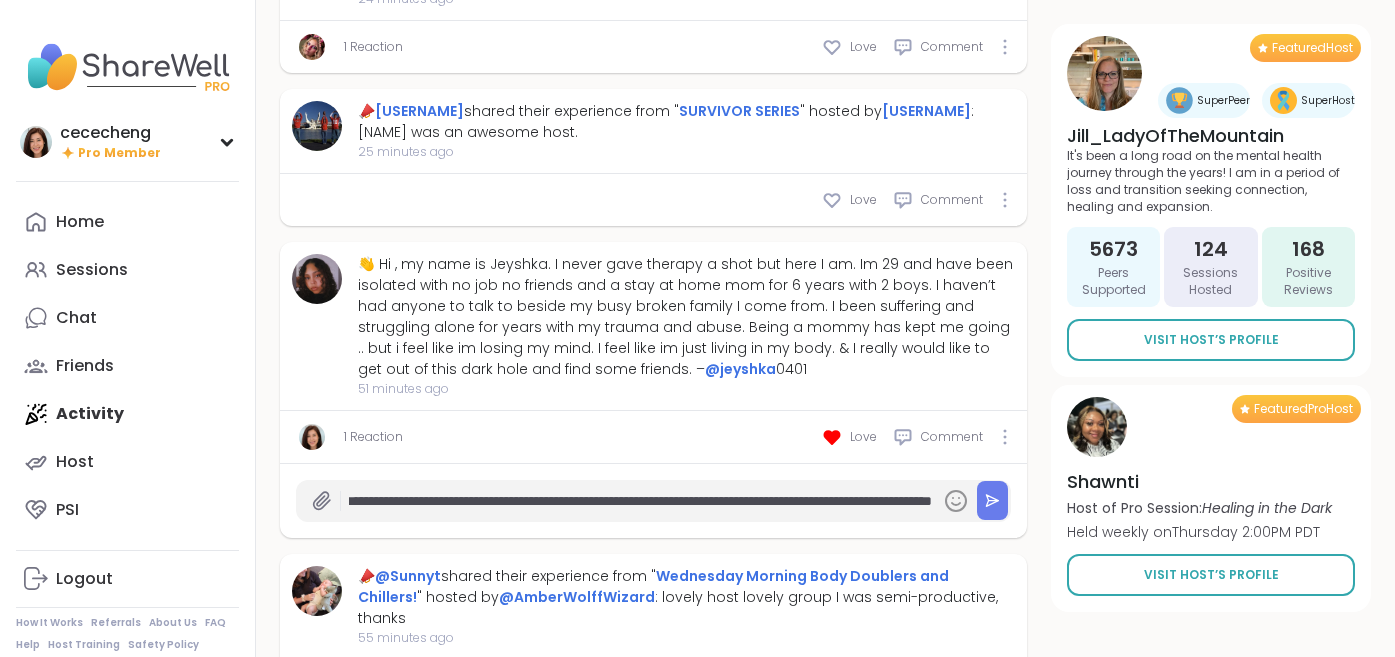 scroll, scrollTop: 0, scrollLeft: 265, axis: horizontal 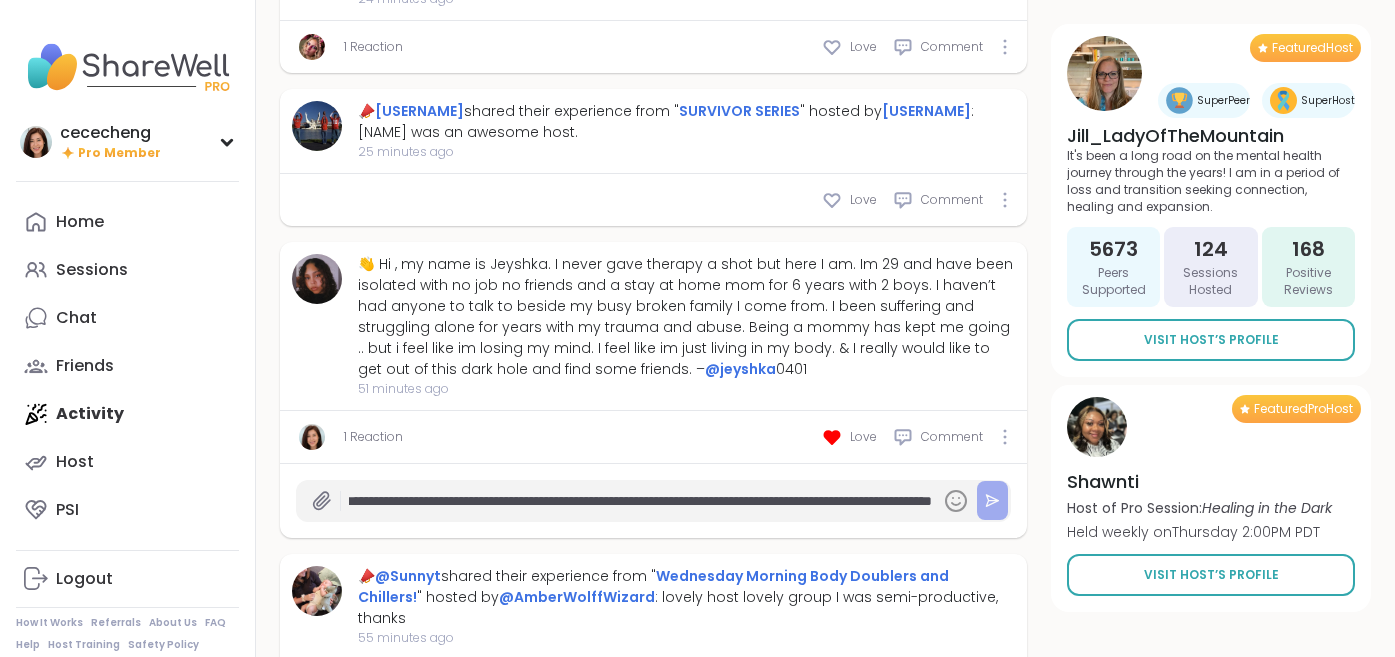 type on "**********" 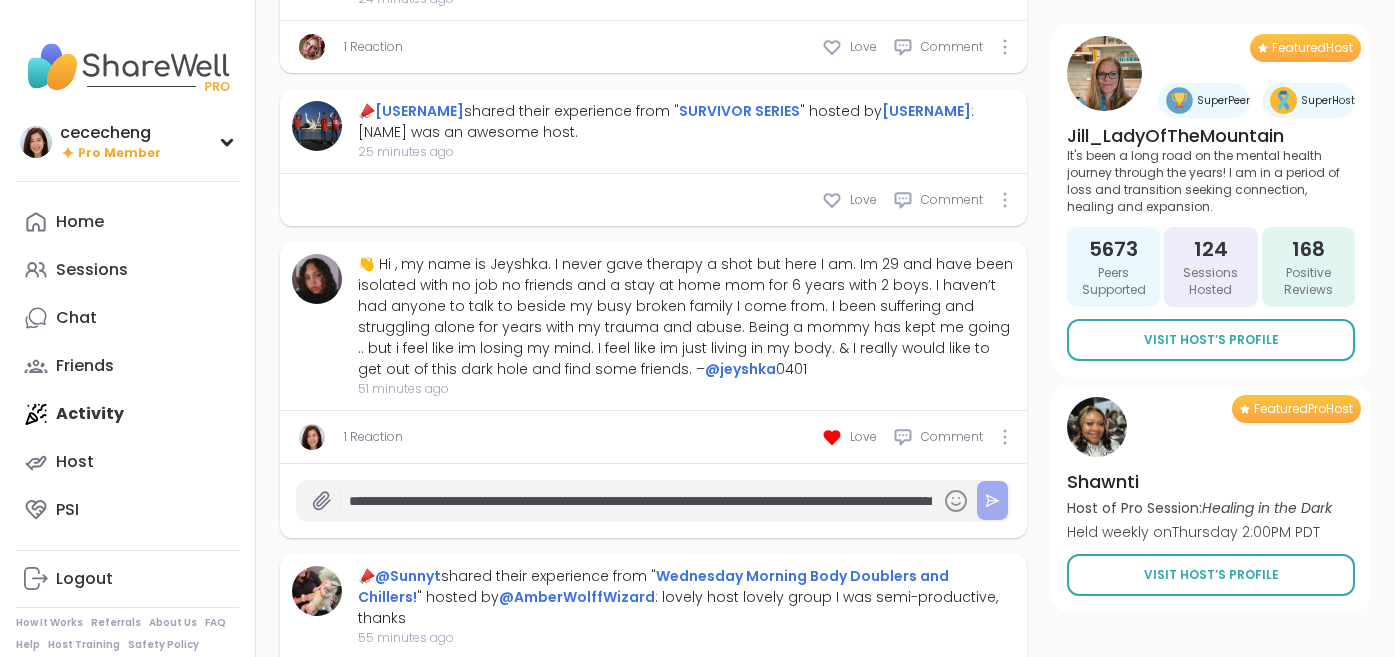 click at bounding box center (992, 500) 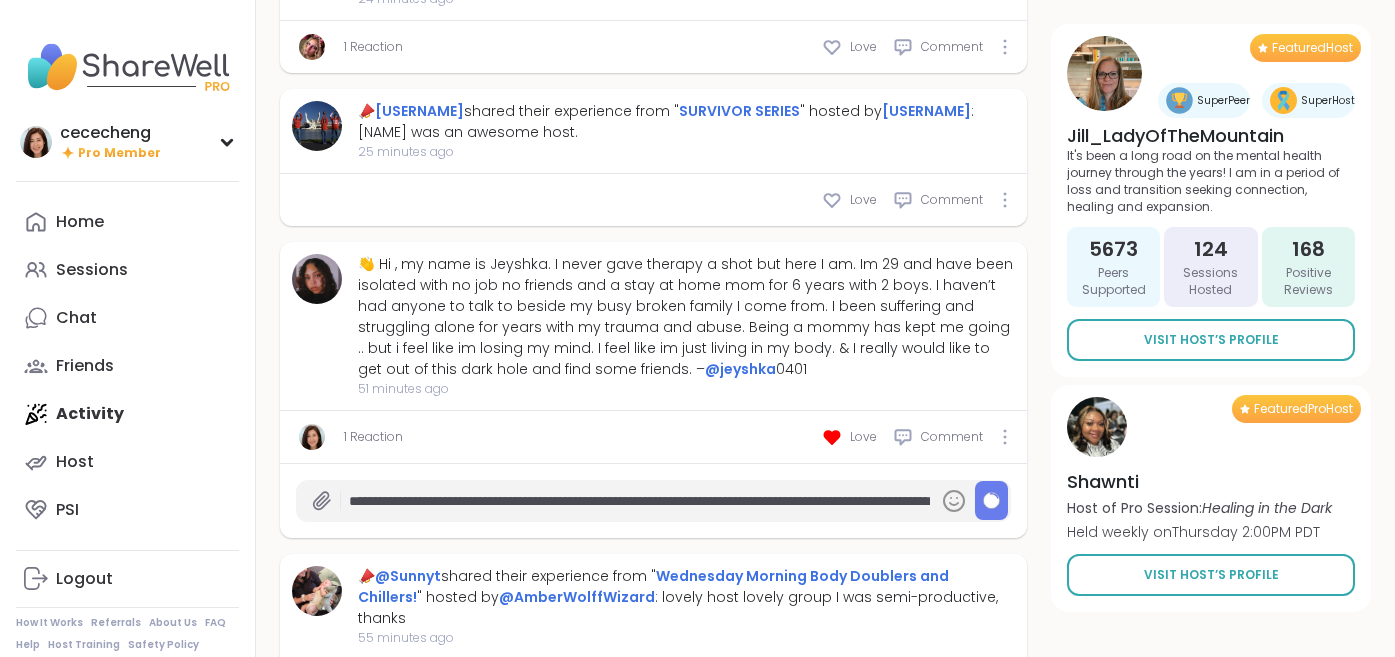 type on "*" 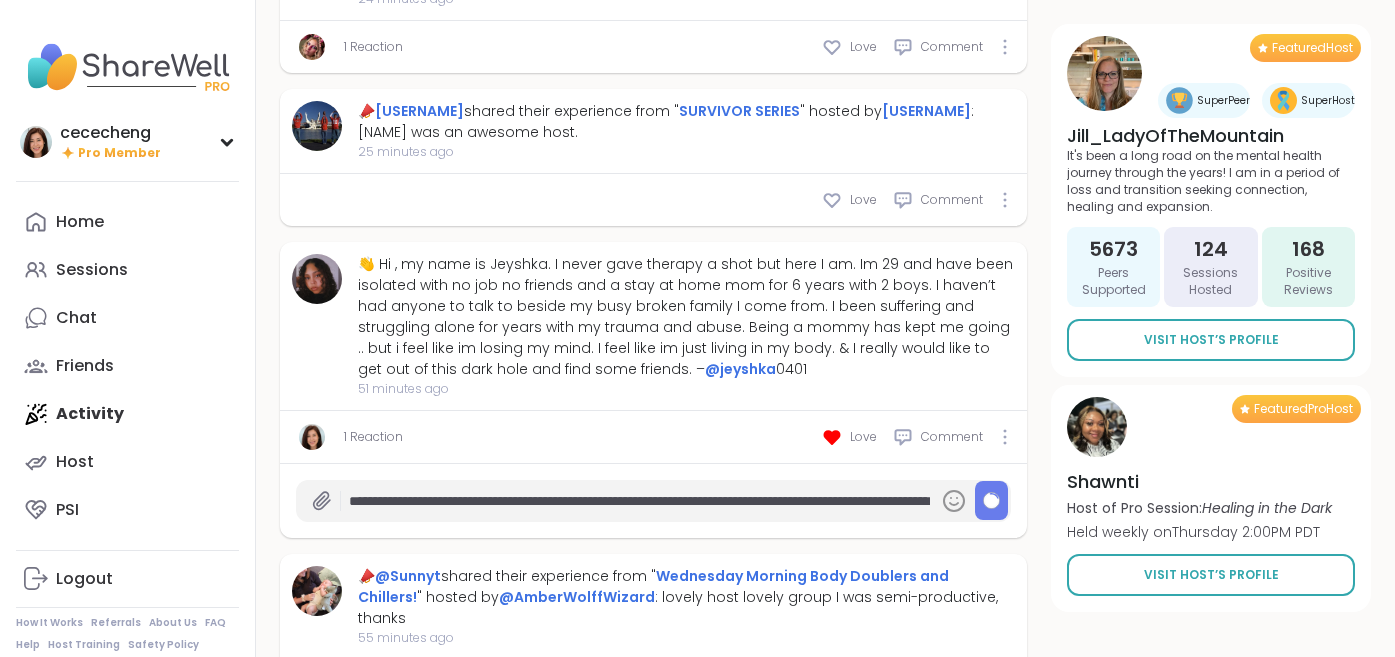 type 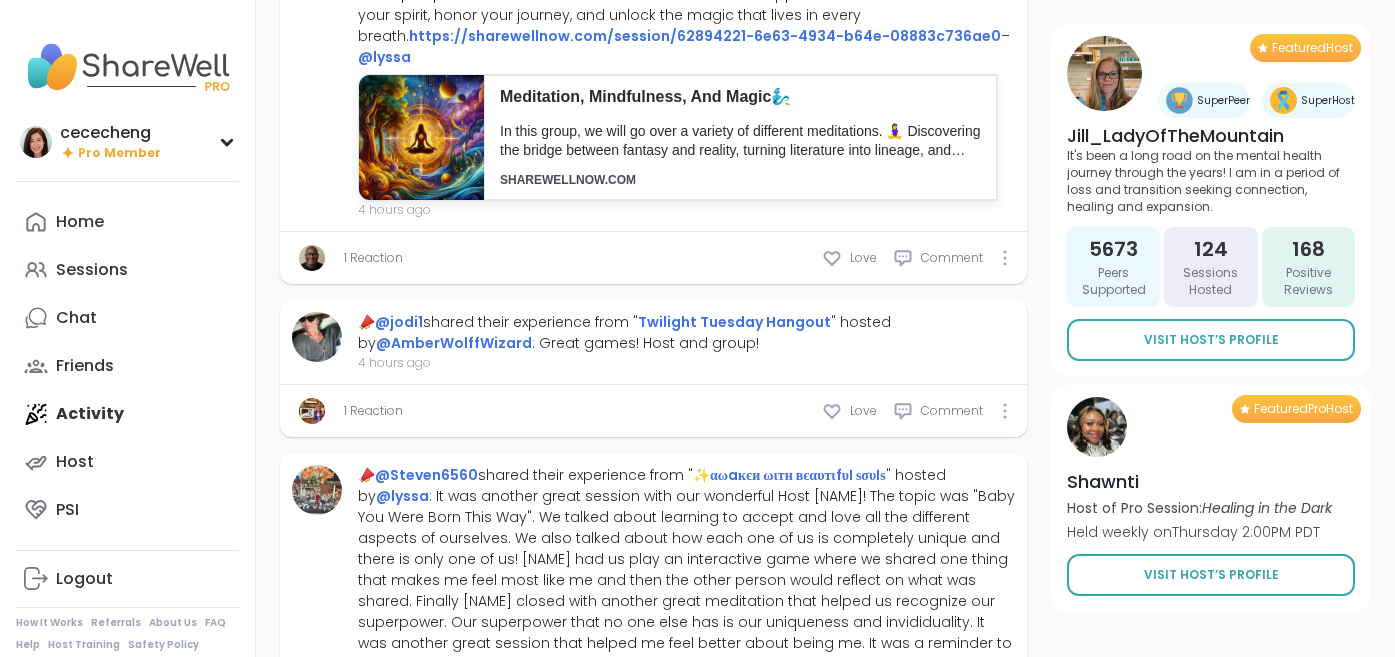 scroll, scrollTop: 6123, scrollLeft: 0, axis: vertical 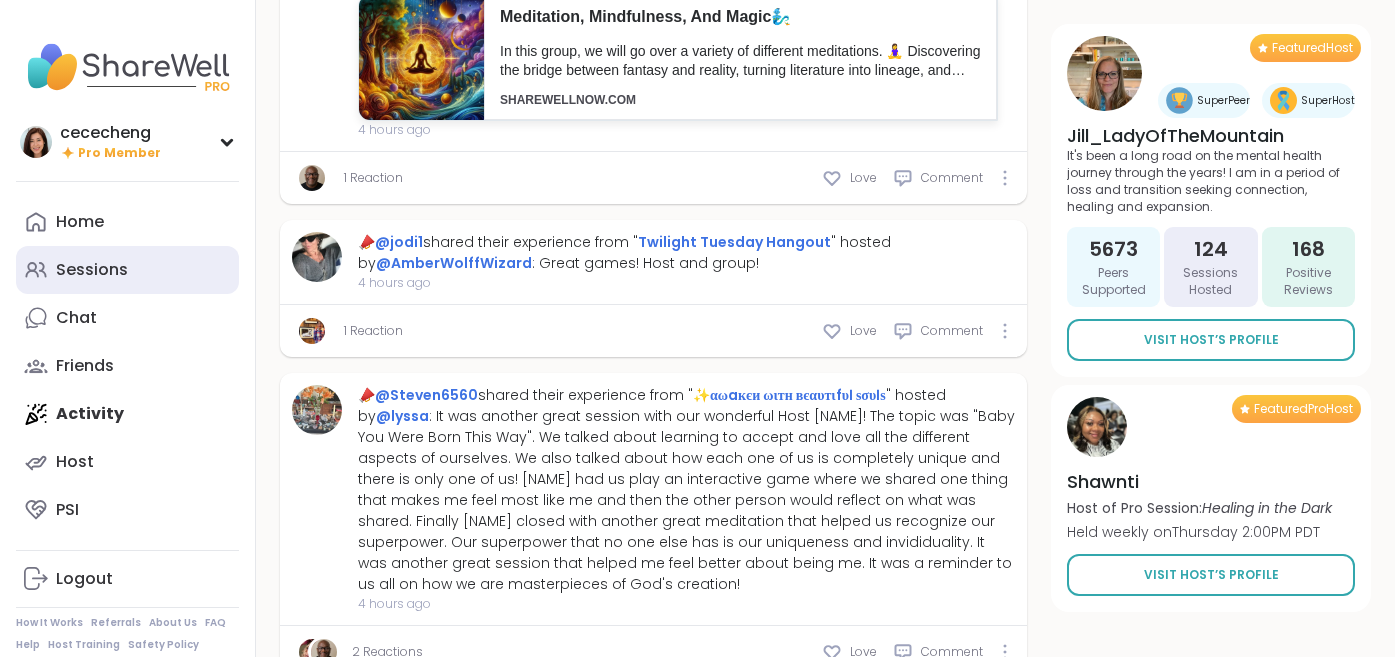 click on "Sessions" at bounding box center (92, 270) 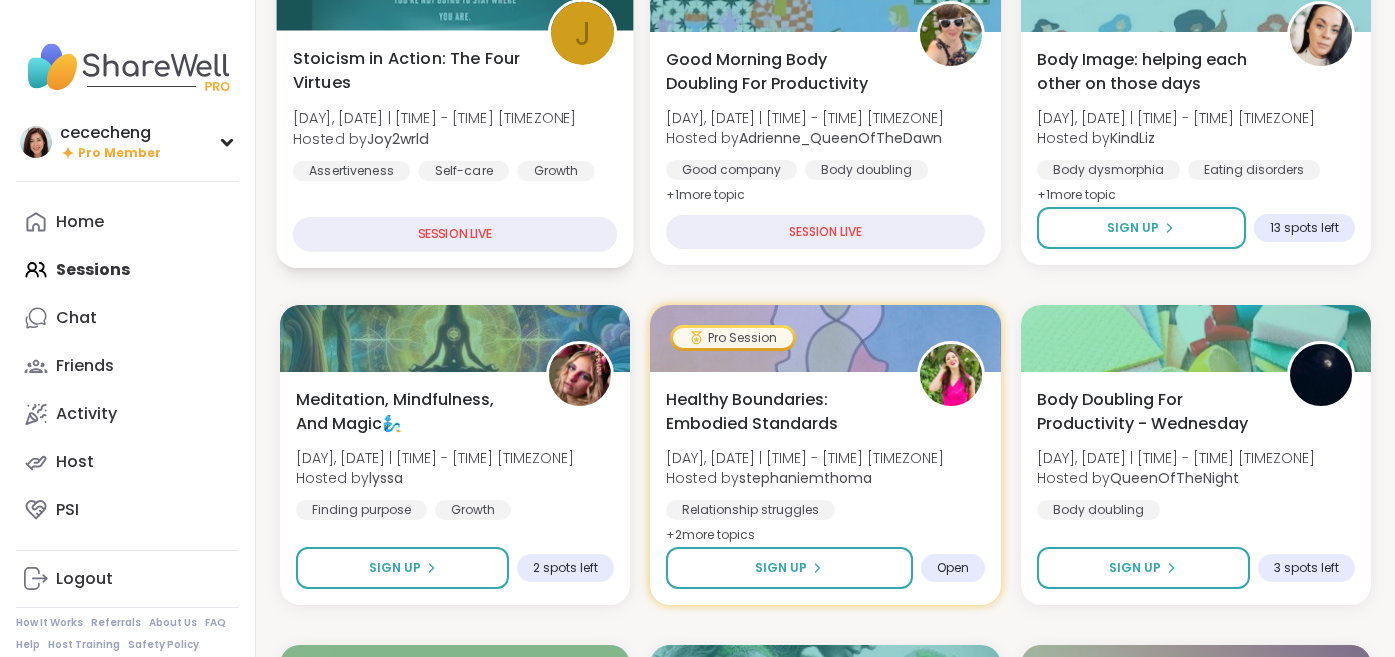scroll, scrollTop: 395, scrollLeft: 0, axis: vertical 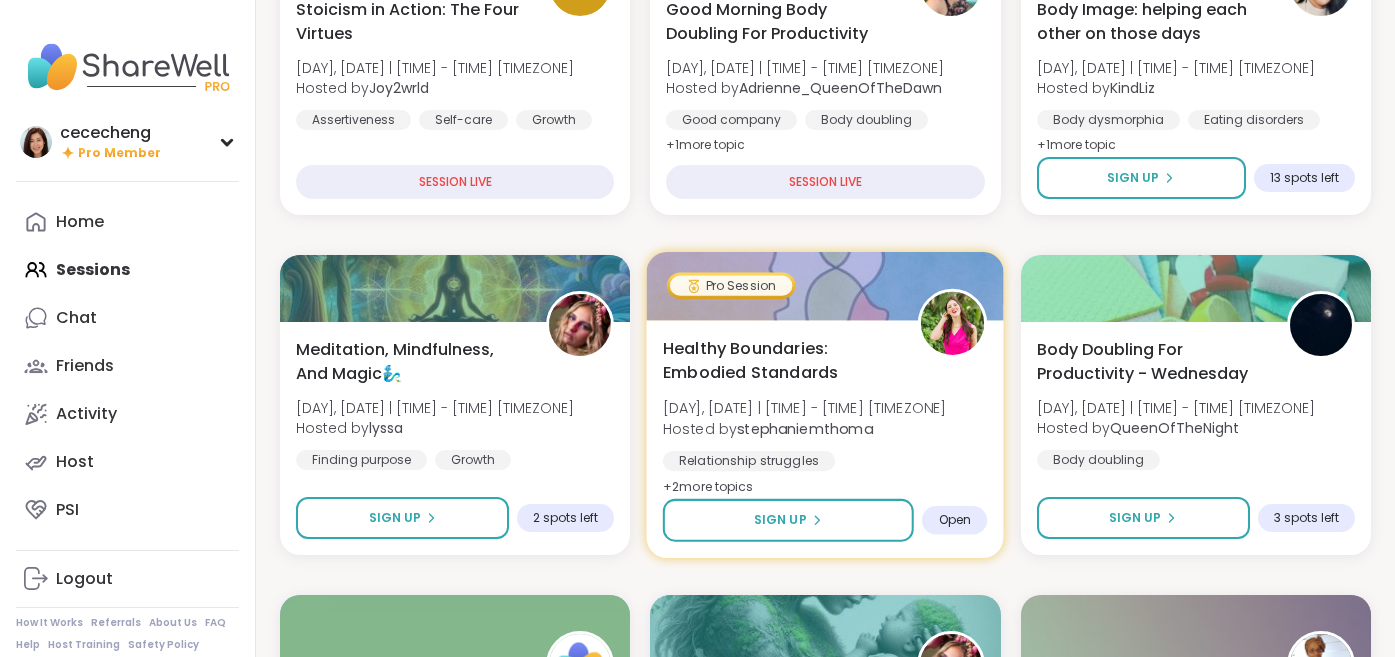 click on "Healthy Boundaries: Embodied Standards [DAY], [DATE] | [TIME] - [TIME] [TIMEZONE] Hosted by [USERNAME] Relationship struggles Personal development Identity + 2 more topic s" at bounding box center [825, 417] 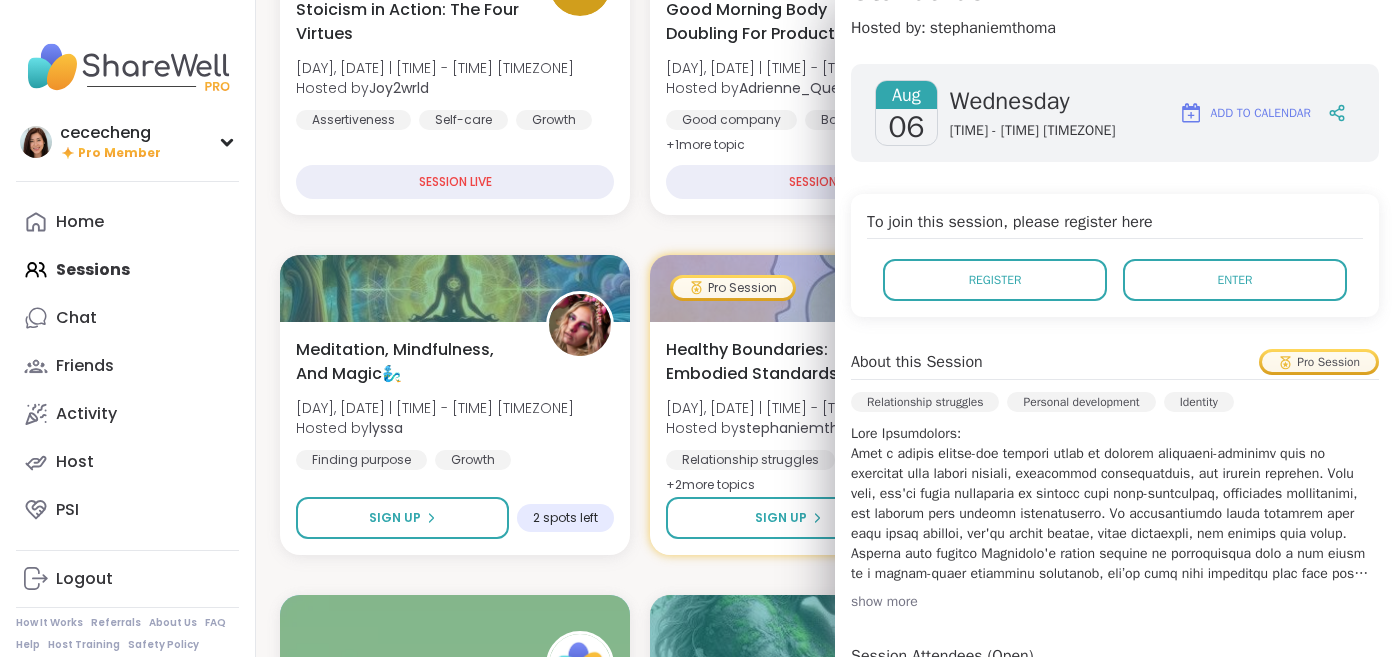 scroll, scrollTop: 633, scrollLeft: 0, axis: vertical 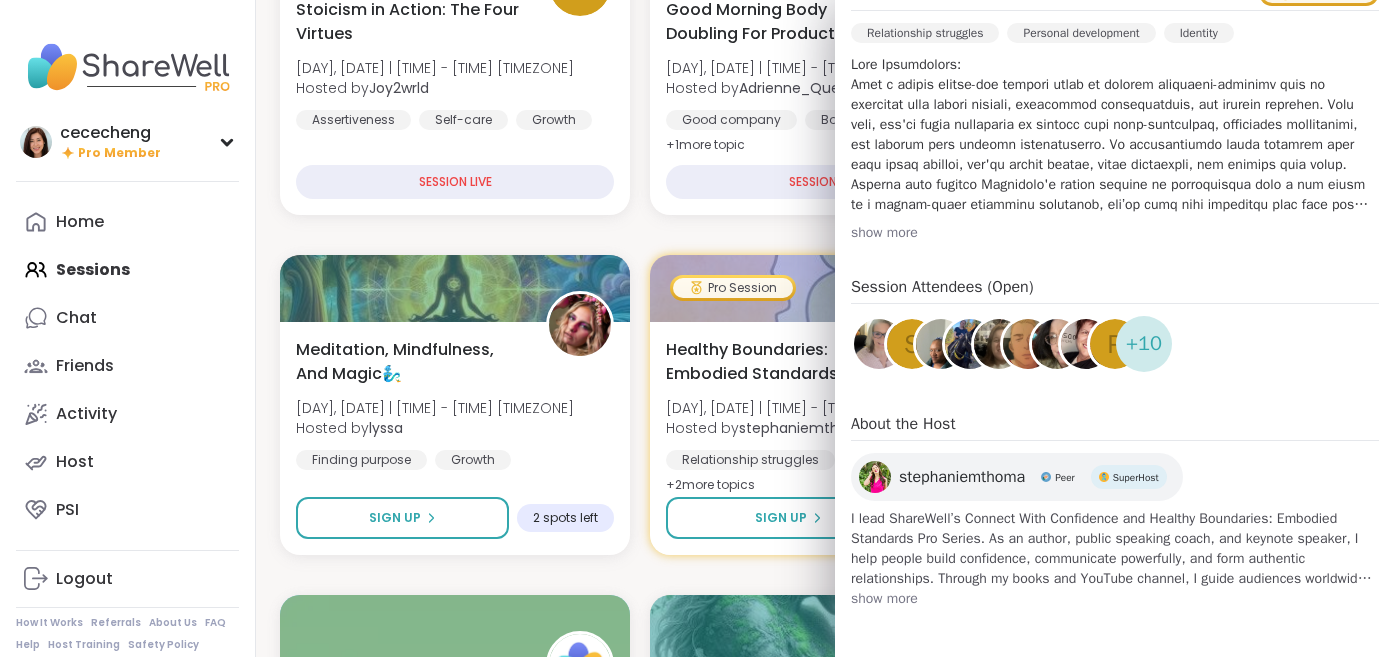 click on "[NAME] in Action: The Four Virtues [DAY], [DATE] | [TIME] - [TIME] [TIMEZONE] Hosted by [USERNAME] Assertiveness Self-care Growth SESSION LIVE Good Morning Body Doubling For Productivity [DAY], [DATE] | [TIME] - [TIME] [TIMEZONE] Hosted by [USERNAME] Good company Body doubling Goal-setting + 1 more topic SESSION LIVE Body Image: helping each other on those days [DAY], [DATE] | [TIME] - [TIME] [TIMEZONE] Hosted by [USERNAME] Body dysmorphia Eating disorders Body image + 1 more topic Sign Up 13 spots left Meditation, Mindfulness, And Magic🧞‍♂️ [DAY], [DATE] | [TIME] - [TIME] [TIMEZONE] Hosted by [USERNAME] Finding purpose Growth Spirituality Sign Up 2 spots left Pro Session Healthy Boundaries: Embodied Standards [DAY], [DATE] | [TIME] - [TIME] [TIMEZONE] Hosted by [USERNAME] Relationship struggles Personal development Identity + 2 more topic s Sign Up Open Body Doubling For Productivity - Wednesday [DAY], [DATE] | [TIME] - [TIME] [TIMEZONE] Hosted by [USERNAME] Body doubling Sign Up 3 spots left Depression + 1 + 1" at bounding box center [825, 1935] 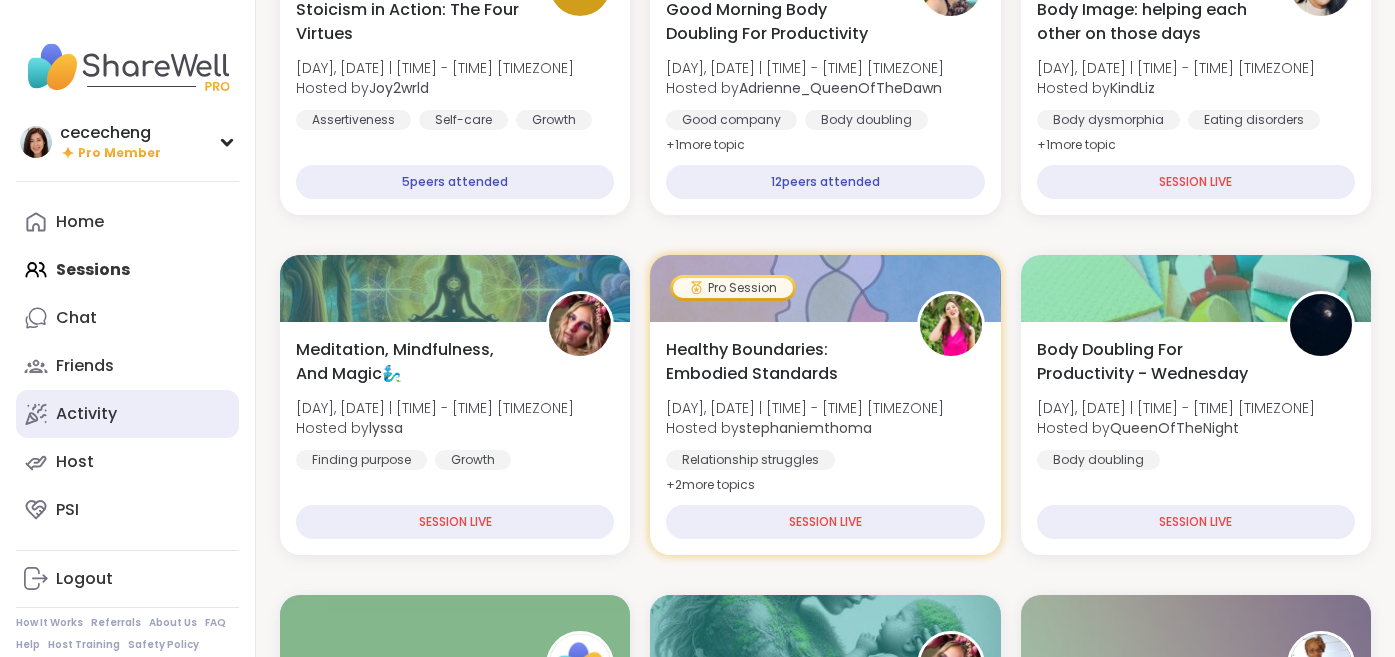 click on "Activity" at bounding box center (86, 414) 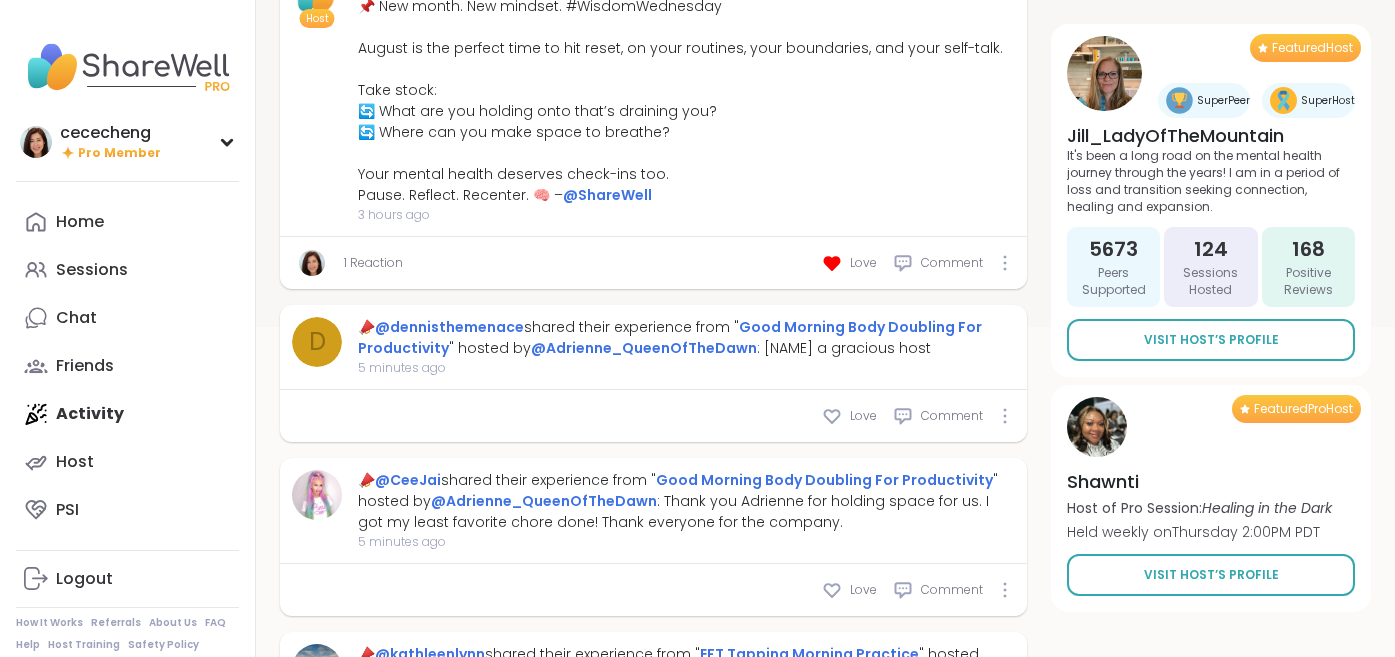 scroll, scrollTop: 296, scrollLeft: 0, axis: vertical 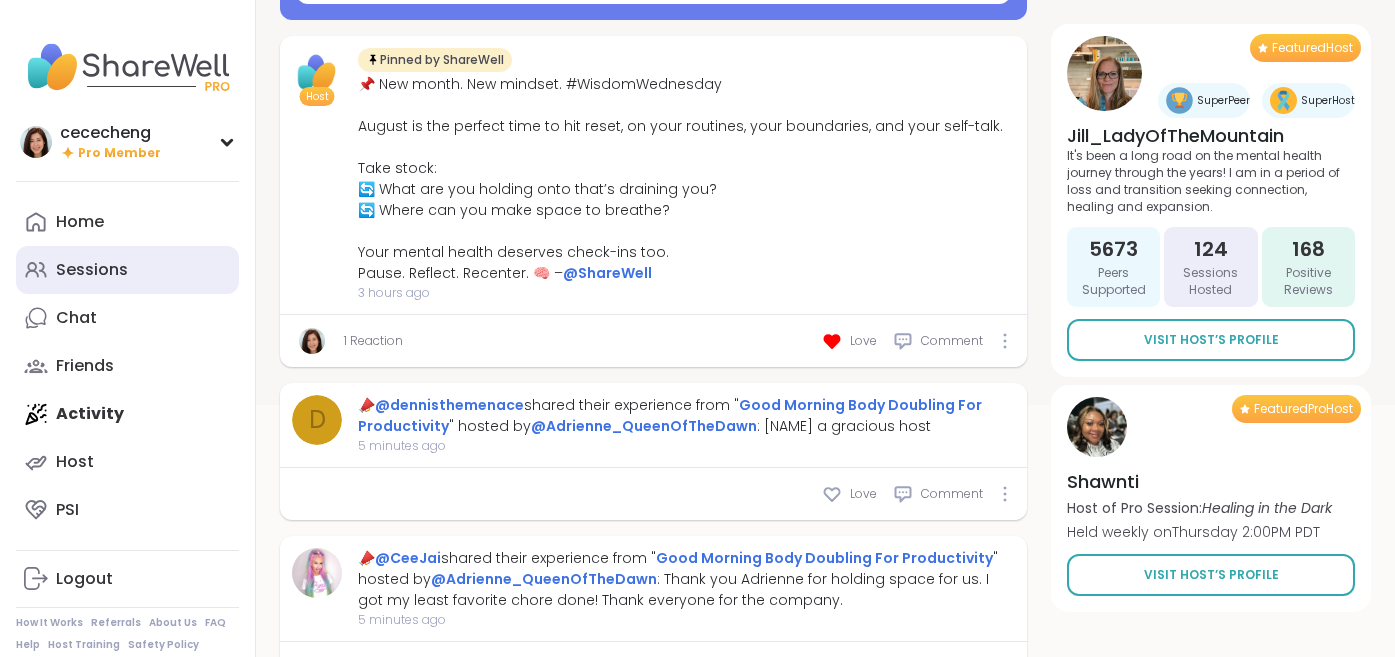 click on "Sessions" at bounding box center (127, 270) 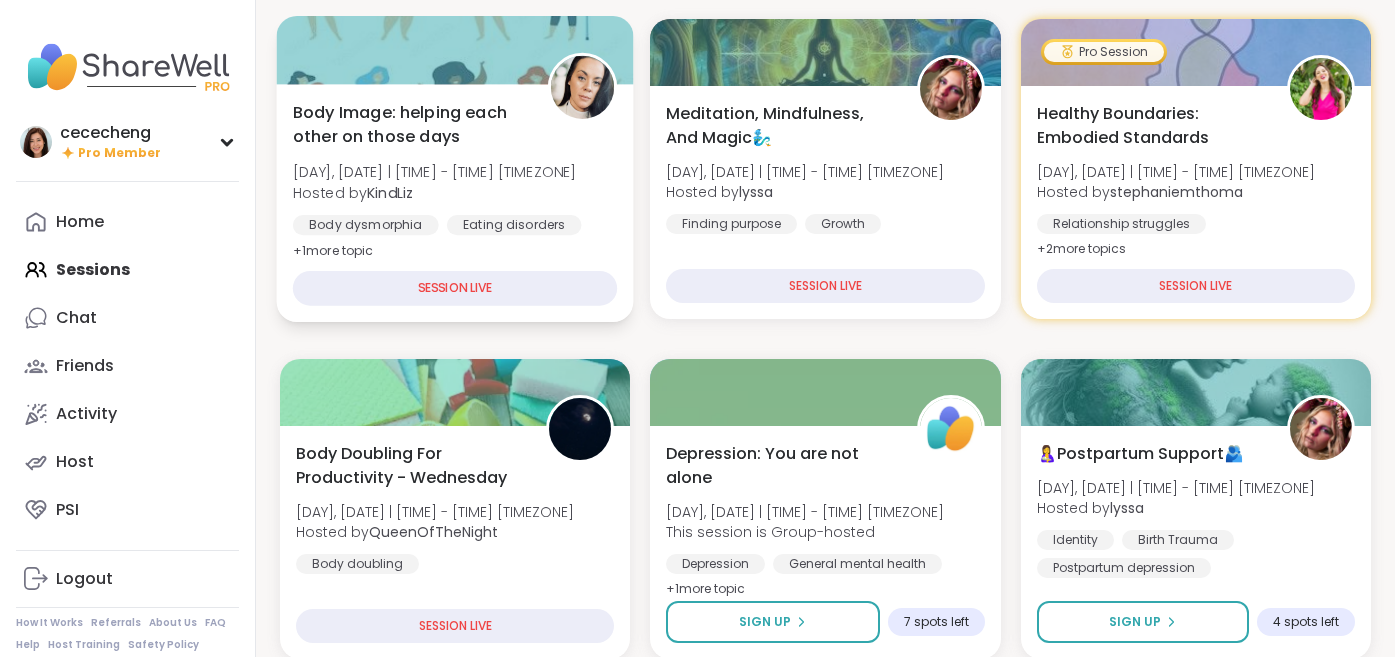 scroll, scrollTop: 529, scrollLeft: 0, axis: vertical 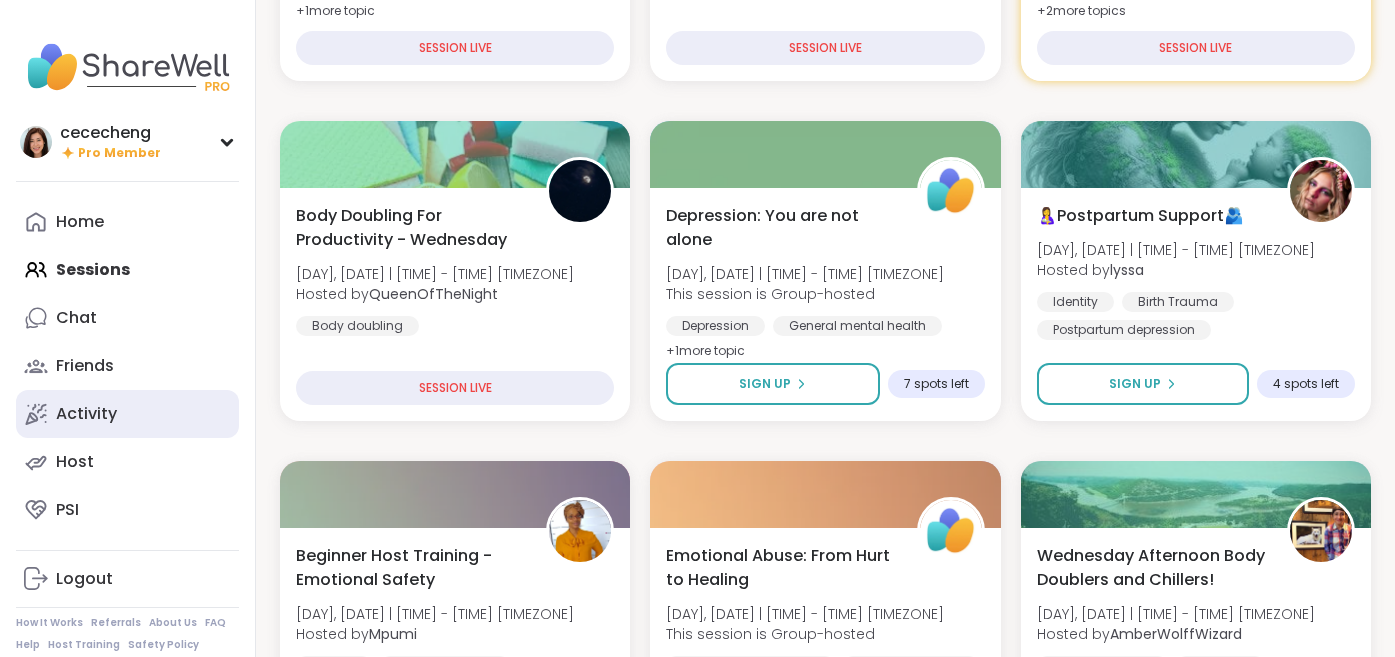 click on "Activity" at bounding box center (127, 414) 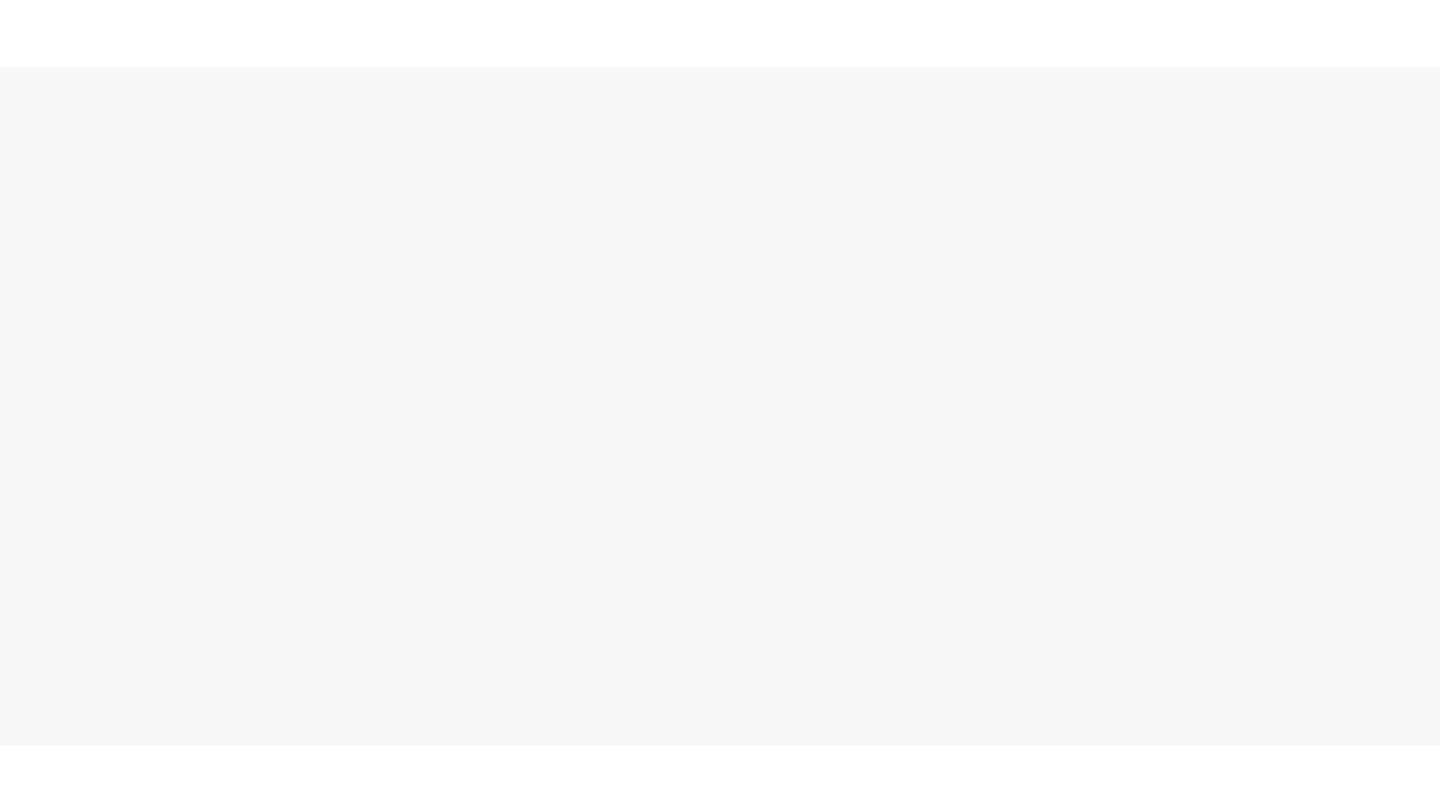 scroll, scrollTop: 0, scrollLeft: 0, axis: both 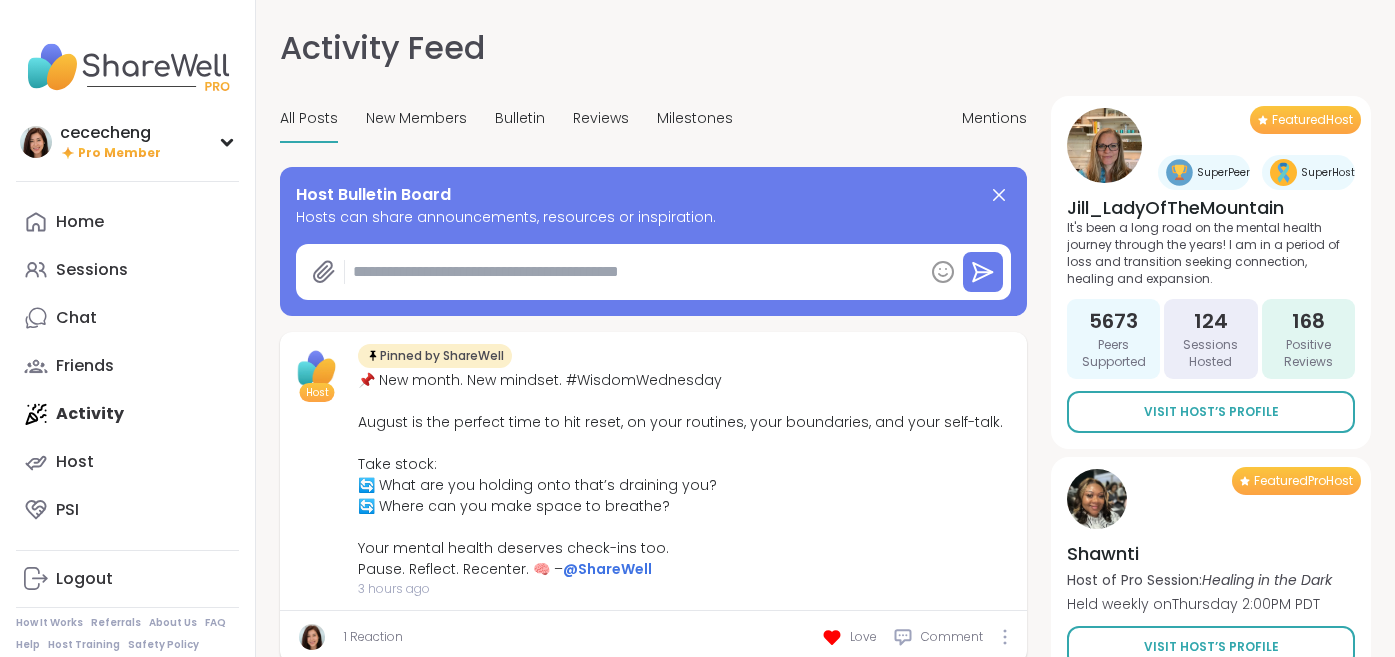 type on "*" 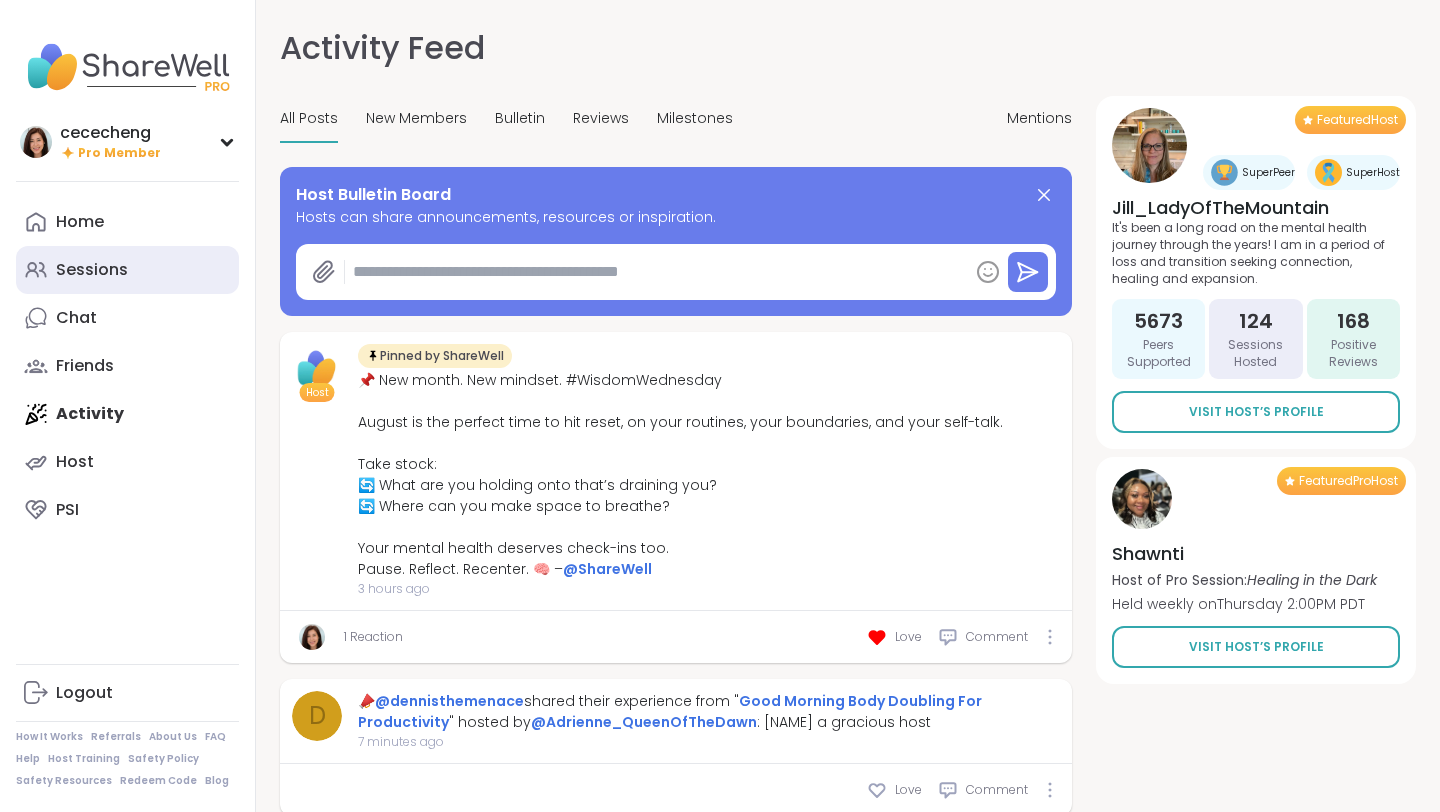 click on "Sessions" at bounding box center [92, 270] 